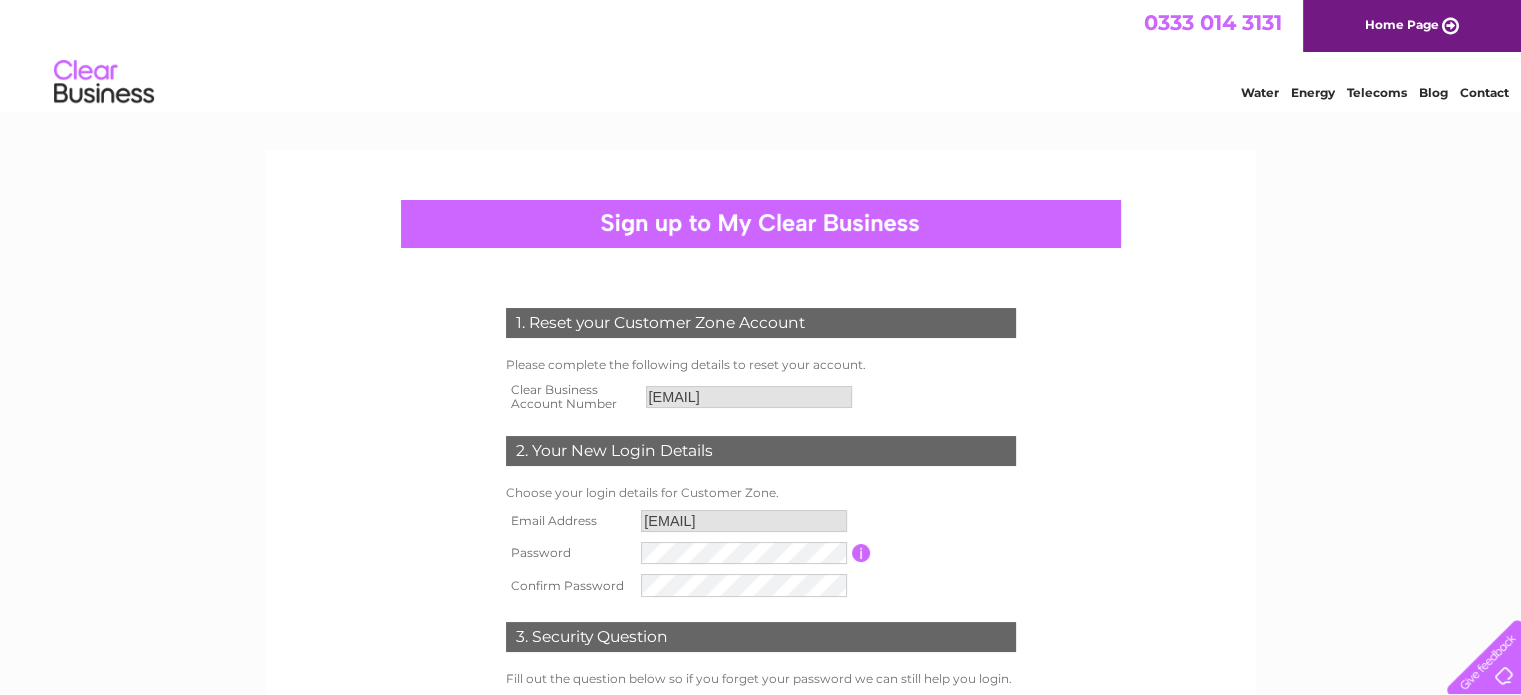 scroll, scrollTop: 0, scrollLeft: 0, axis: both 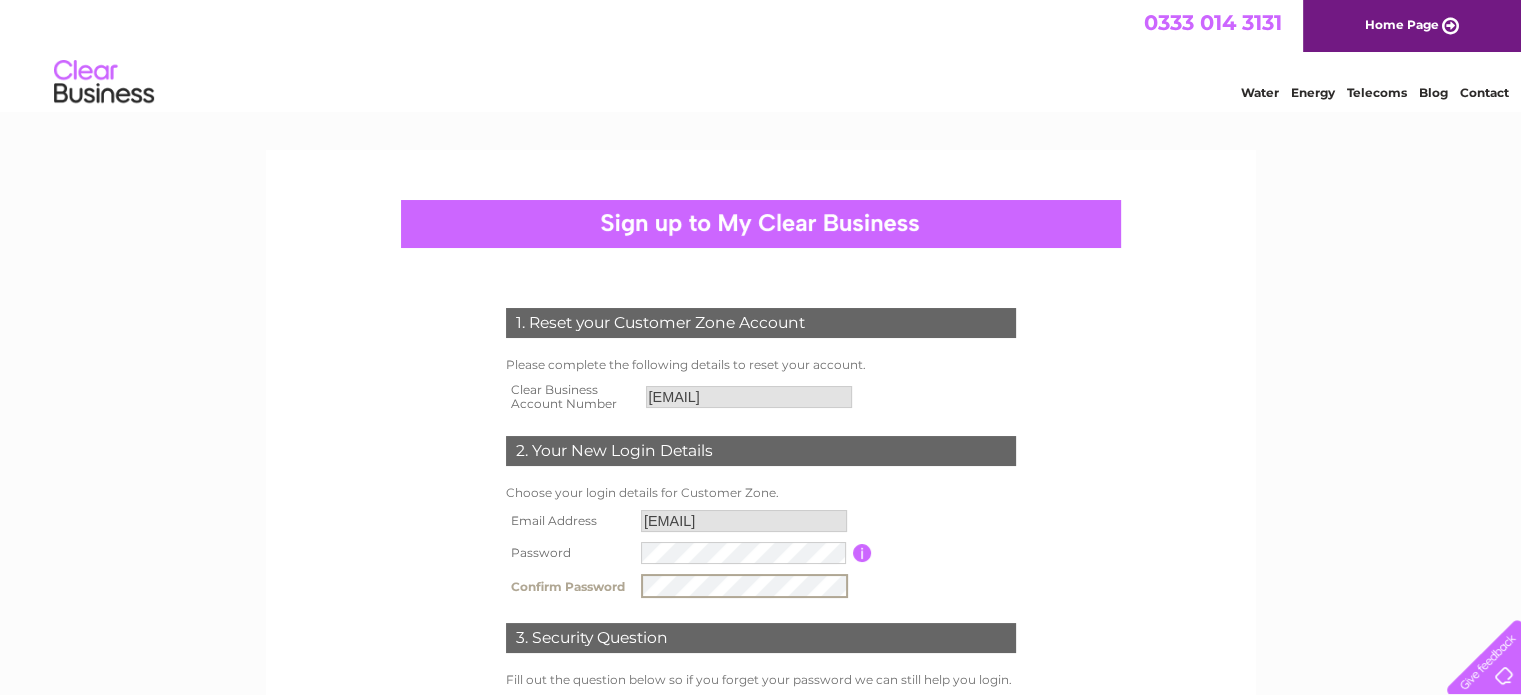 click at bounding box center [744, 553] 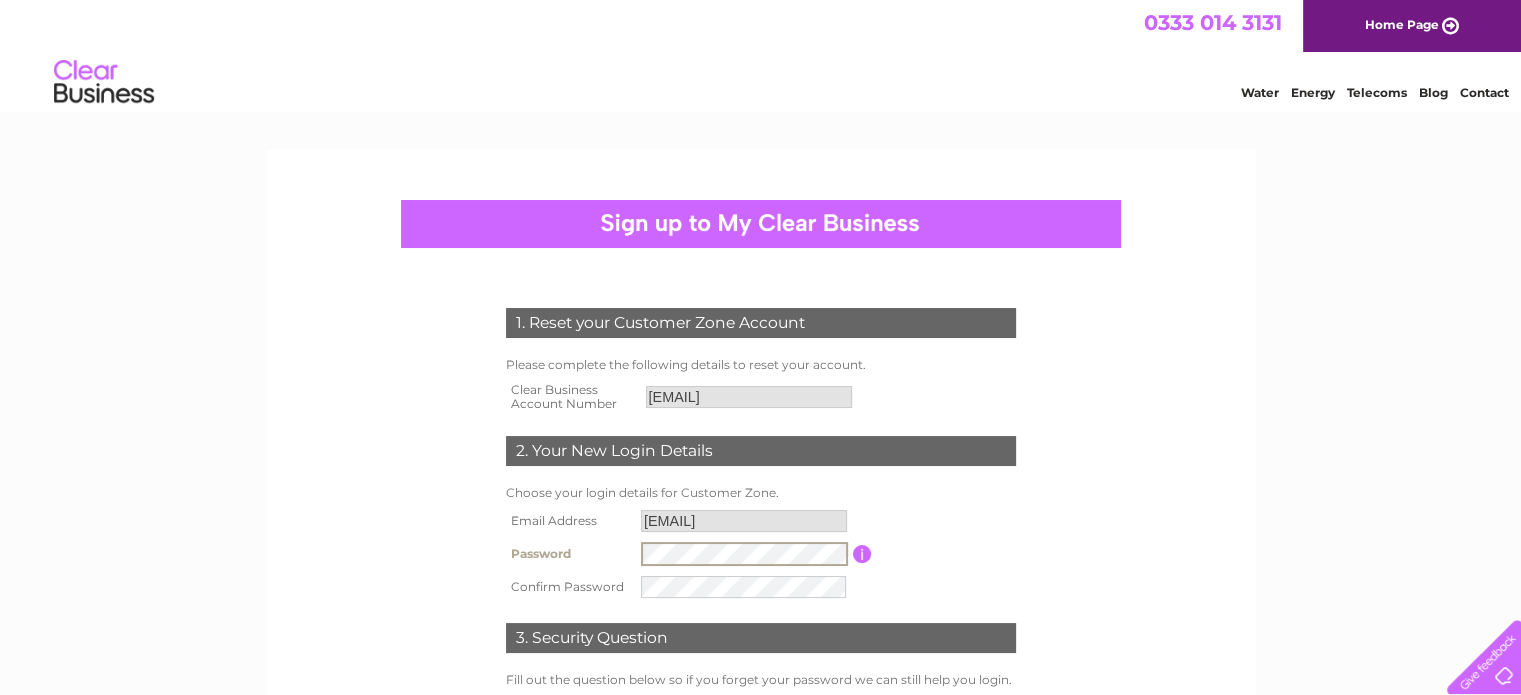 click at bounding box center [744, 587] 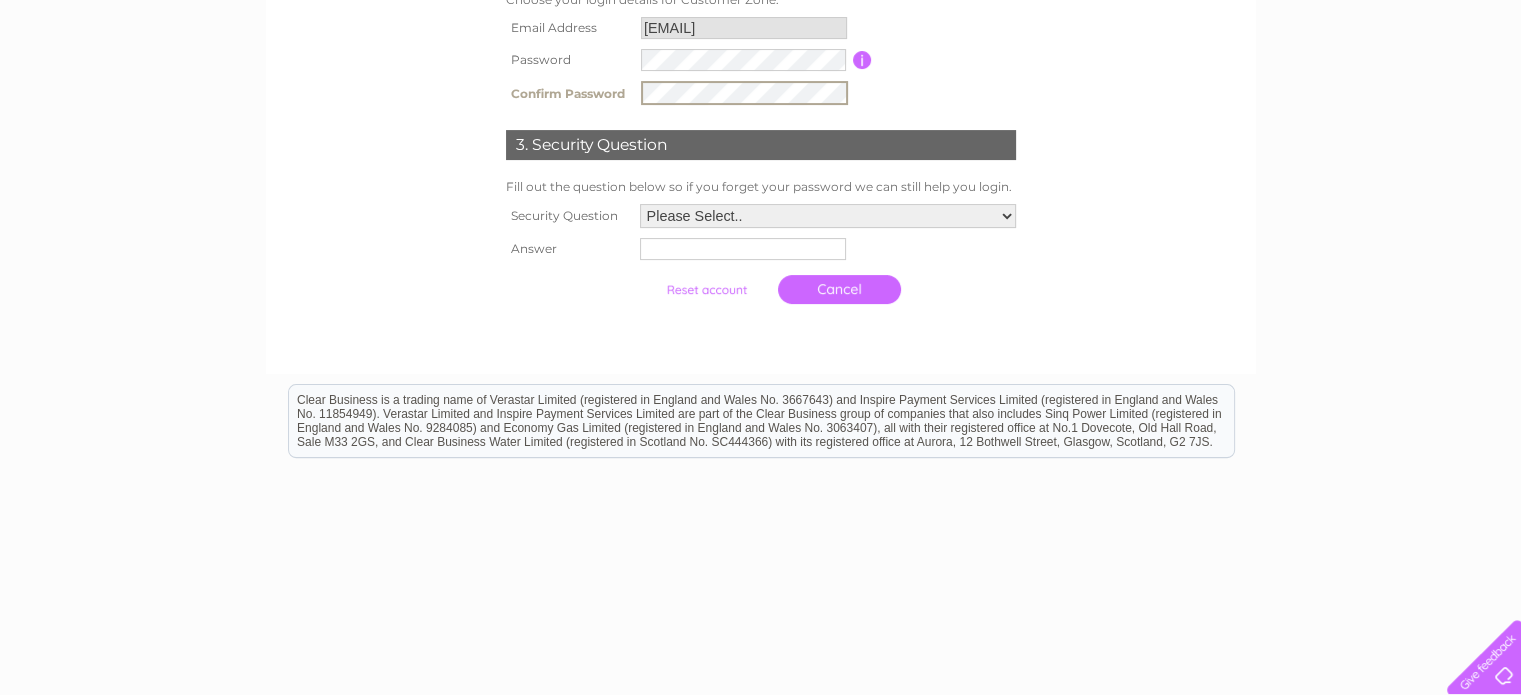 scroll, scrollTop: 528, scrollLeft: 0, axis: vertical 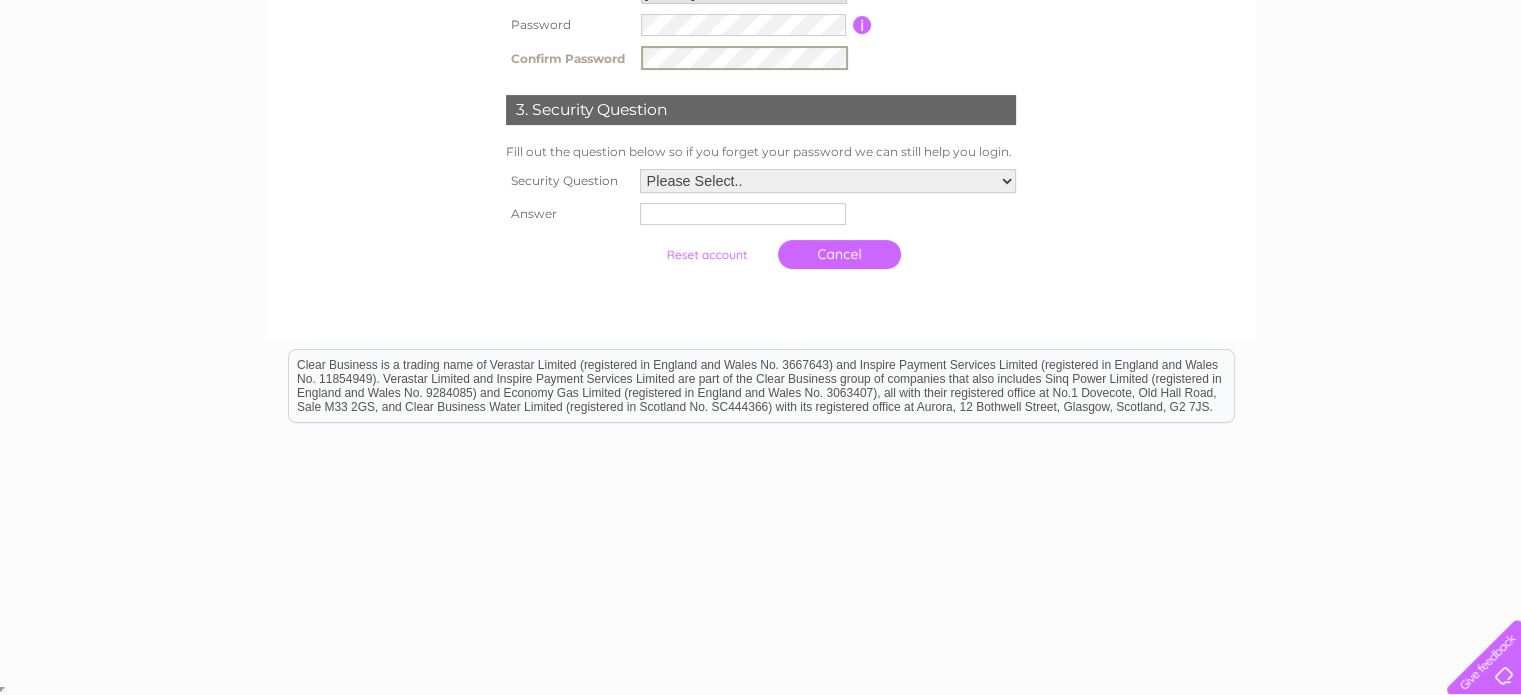 click on "Please Select..
In what town or city was your first job?
In what town or city did you meet your spouse/partner?
In what town or city did your mother and father meet?
What street did you live on as a child?
What was the name of your first pet?
Who was your childhood hero?" at bounding box center [828, 181] 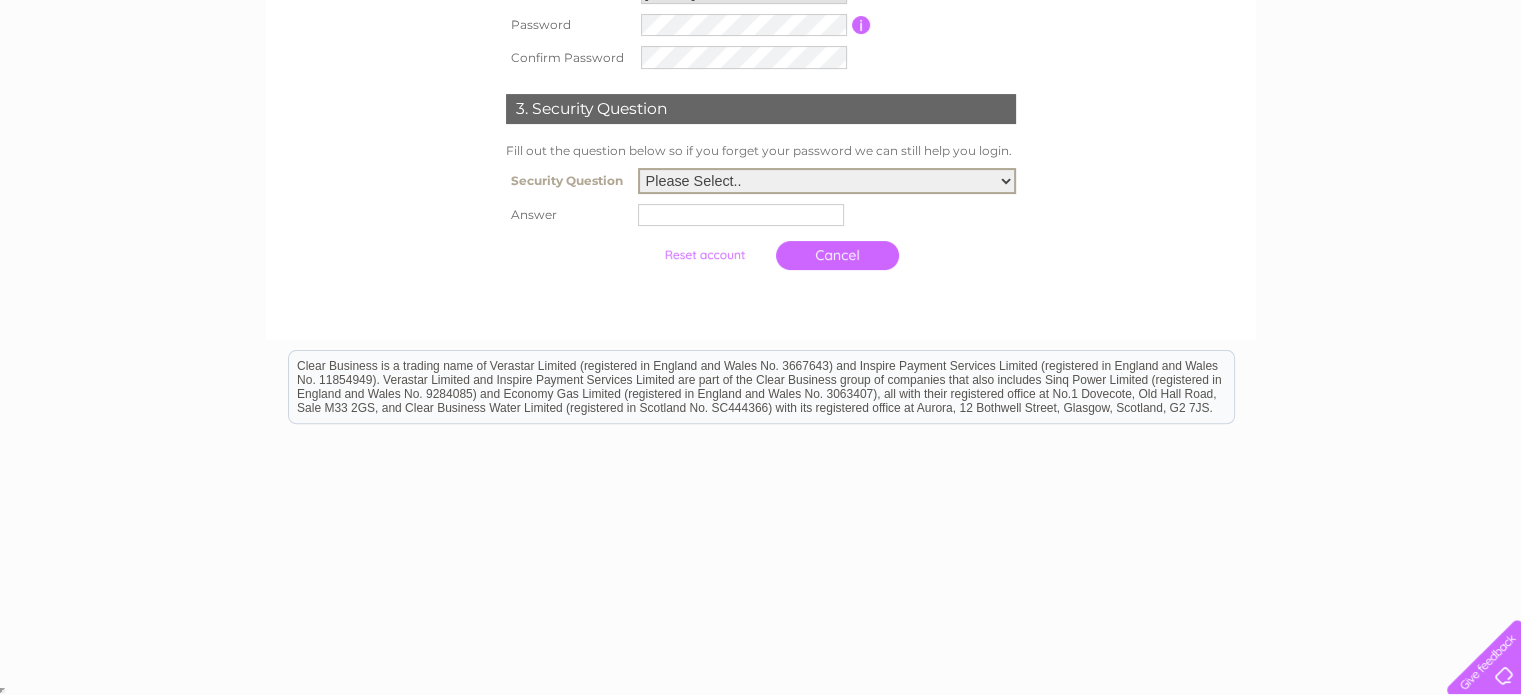 select on "5" 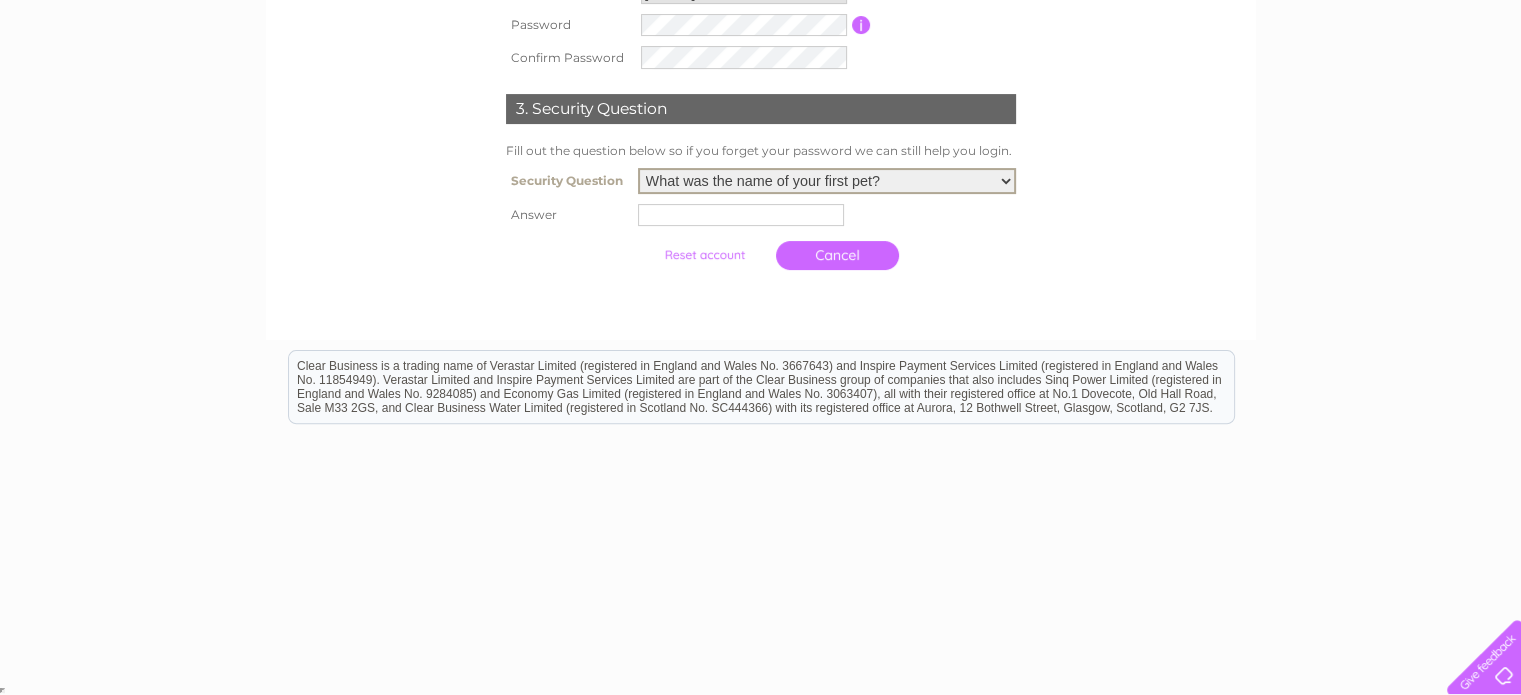 click on "Please Select..
In what town or city was your first job?
In what town or city did you meet your spouse/partner?
In what town or city did your mother and father meet?
What street did you live on as a child?
What was the name of your first pet?
Who was your childhood hero?" at bounding box center [827, 181] 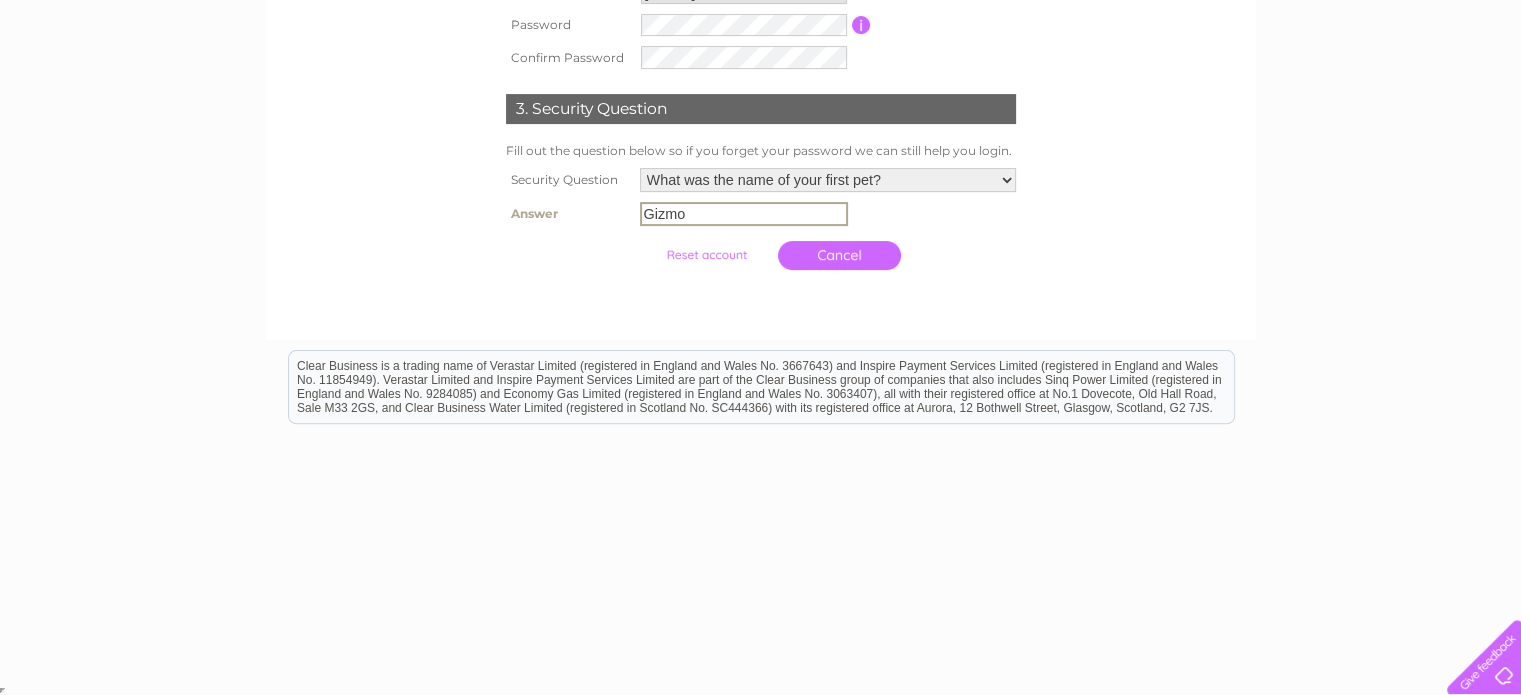 type on "Gizmo" 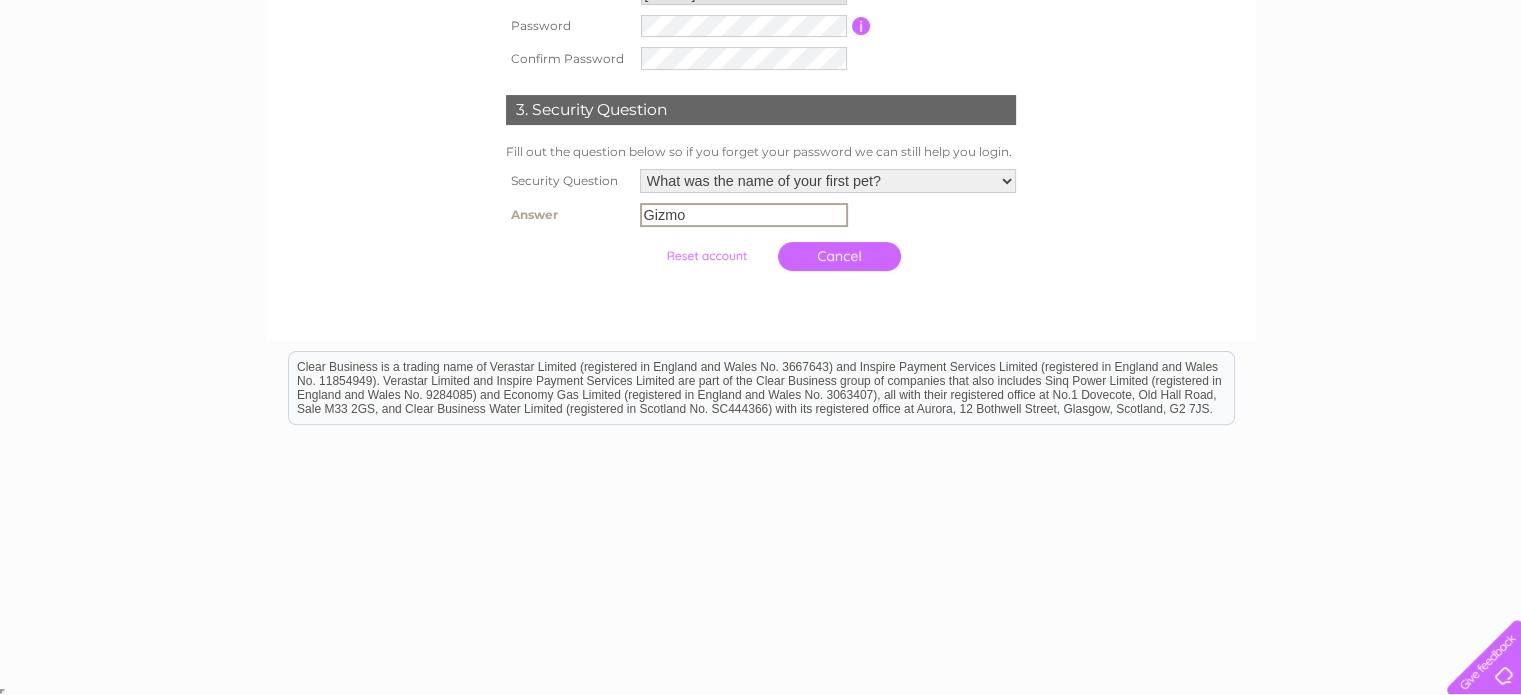 click on "Cancel" at bounding box center [839, 256] 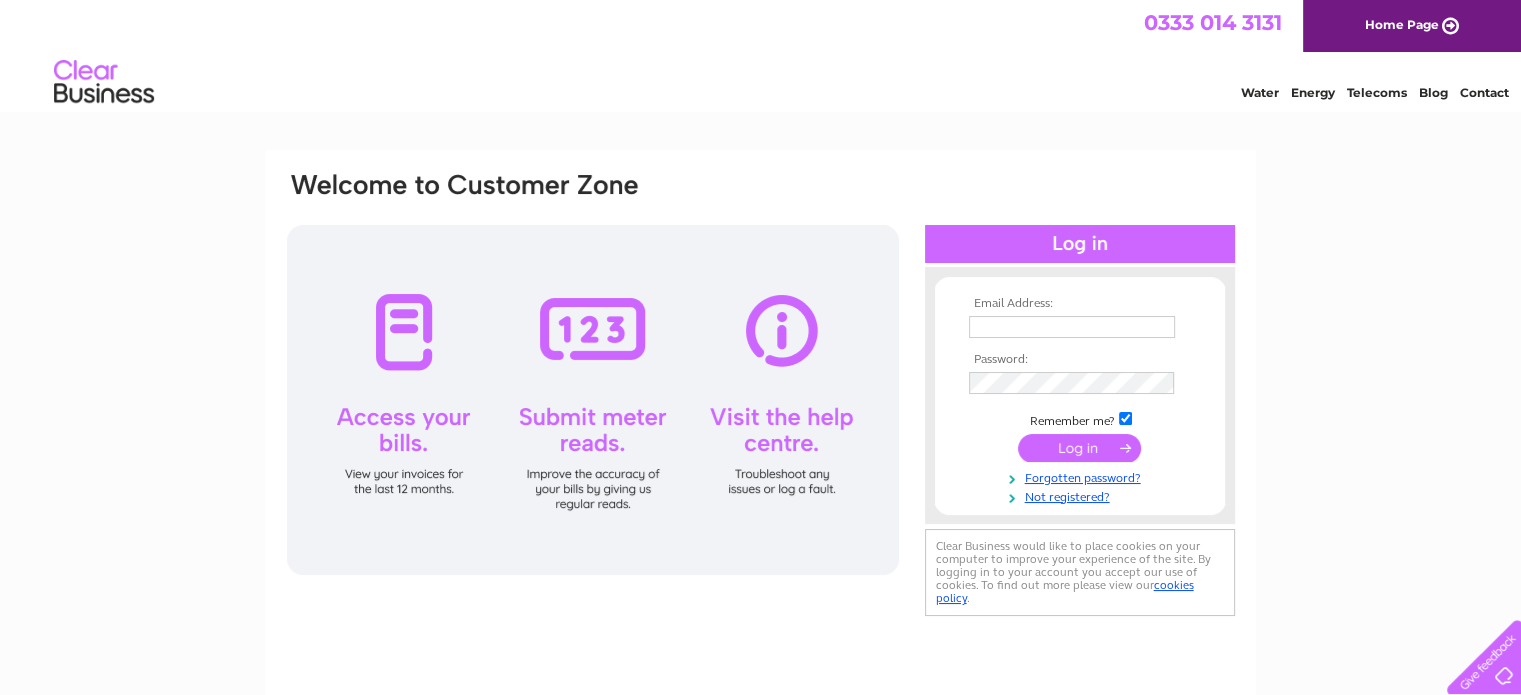 scroll, scrollTop: 0, scrollLeft: 0, axis: both 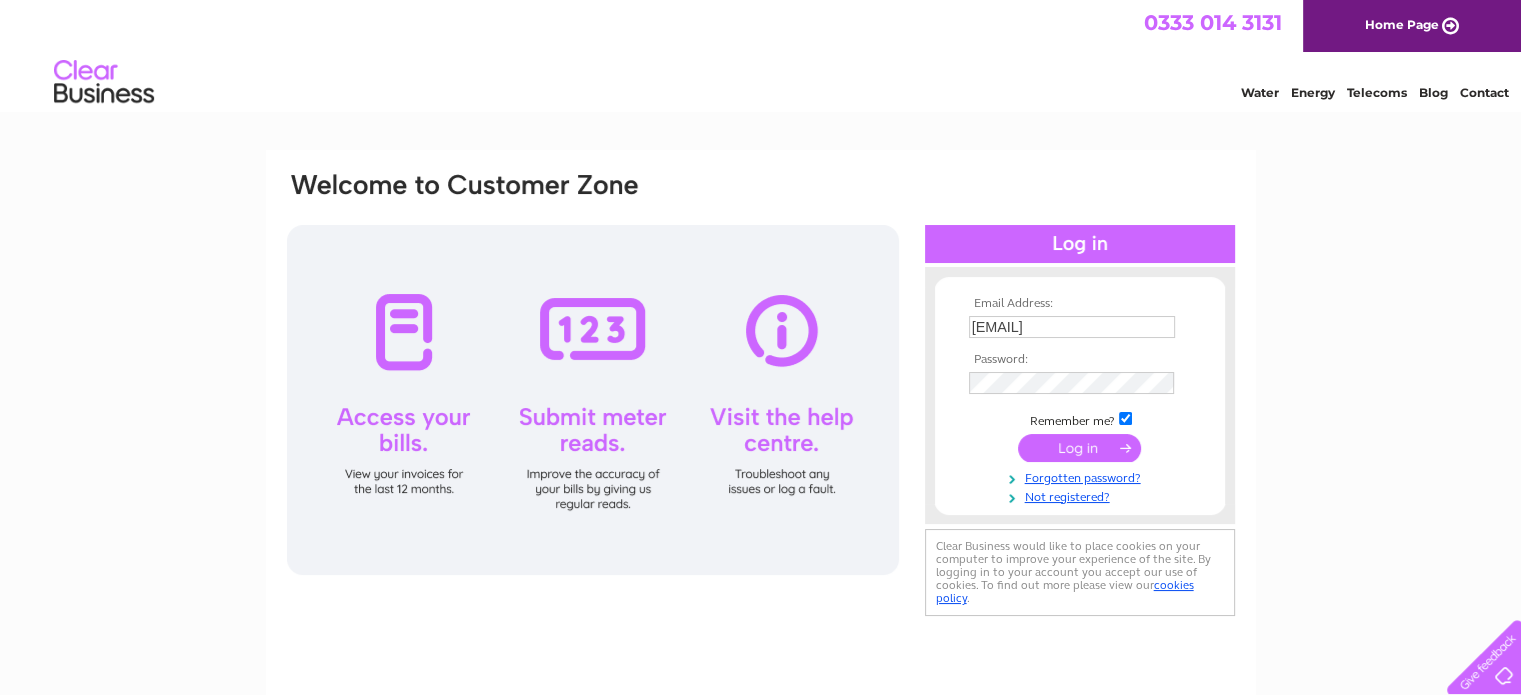 click at bounding box center (1079, 448) 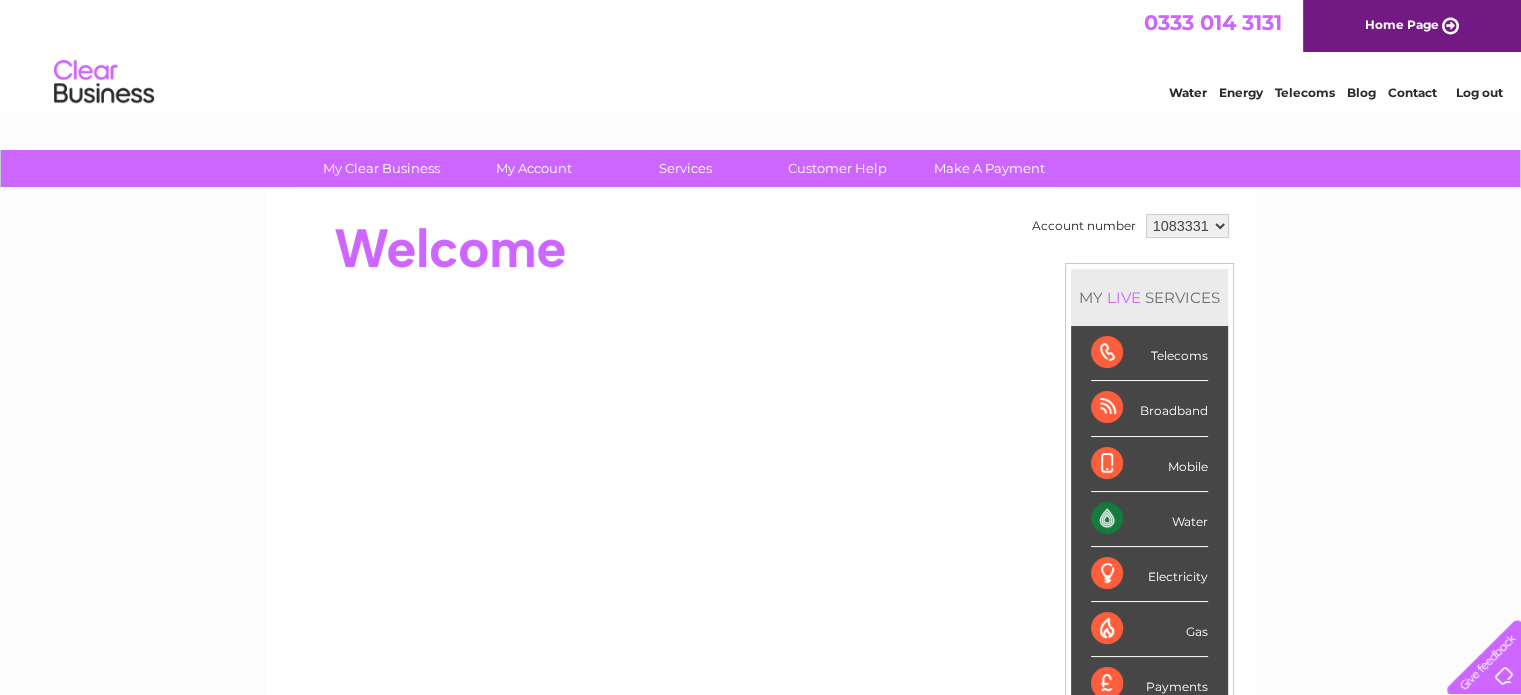 scroll, scrollTop: 0, scrollLeft: 0, axis: both 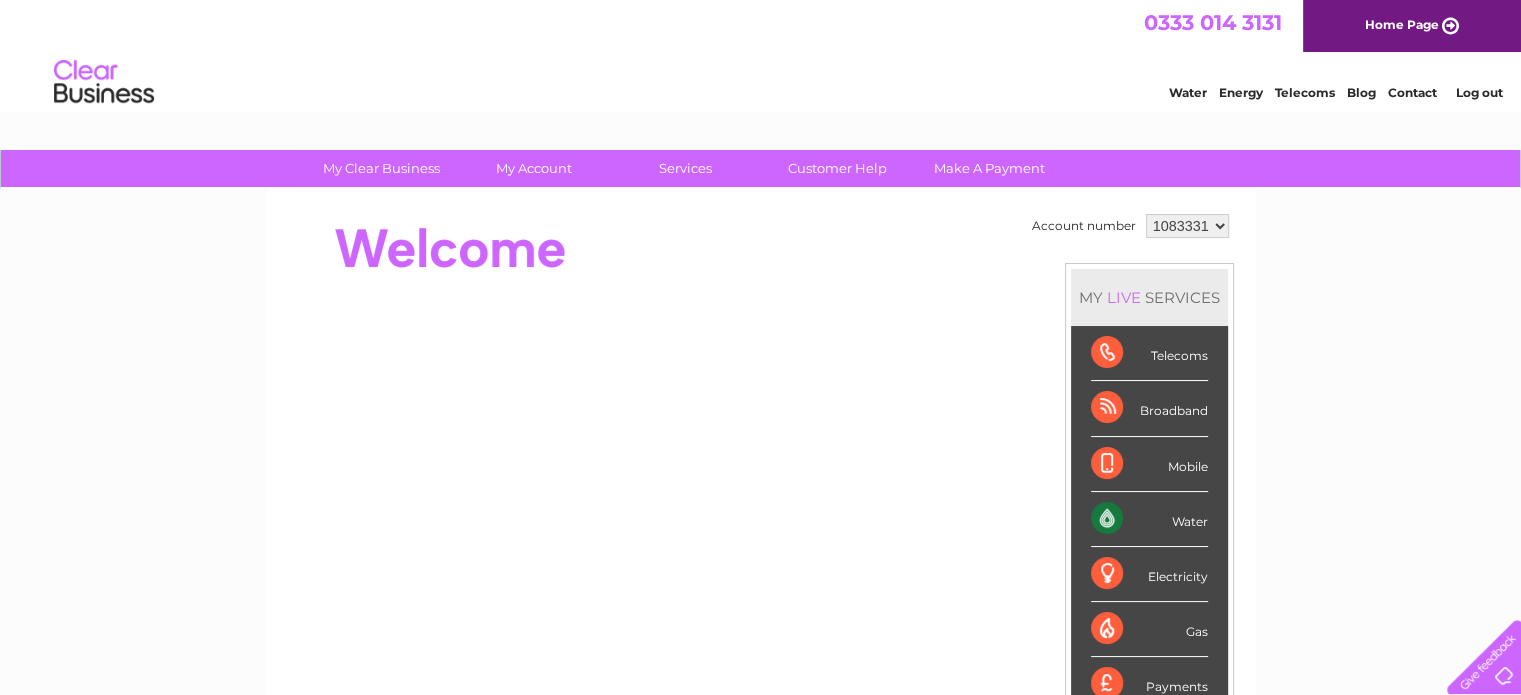 click on "1083331
1086495" at bounding box center [1187, 226] 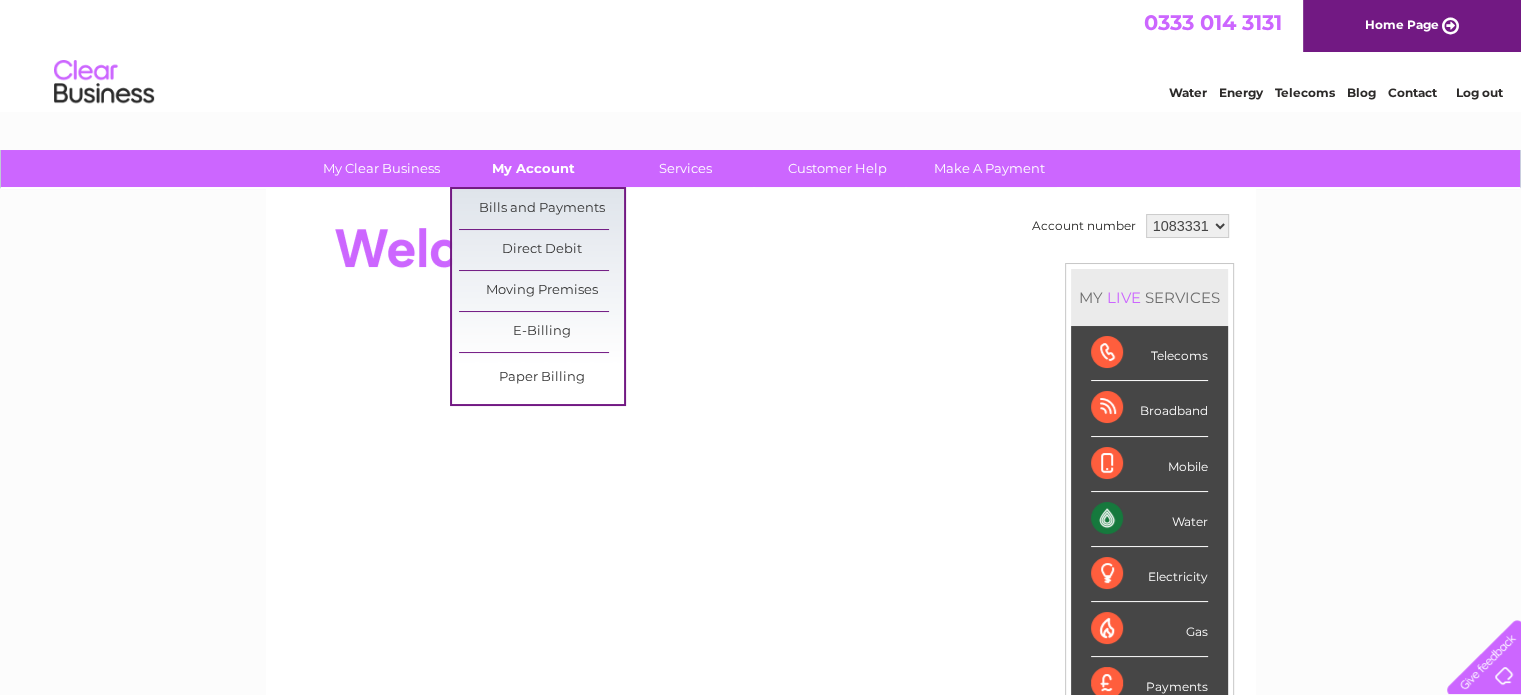 click on "My Account" at bounding box center (533, 168) 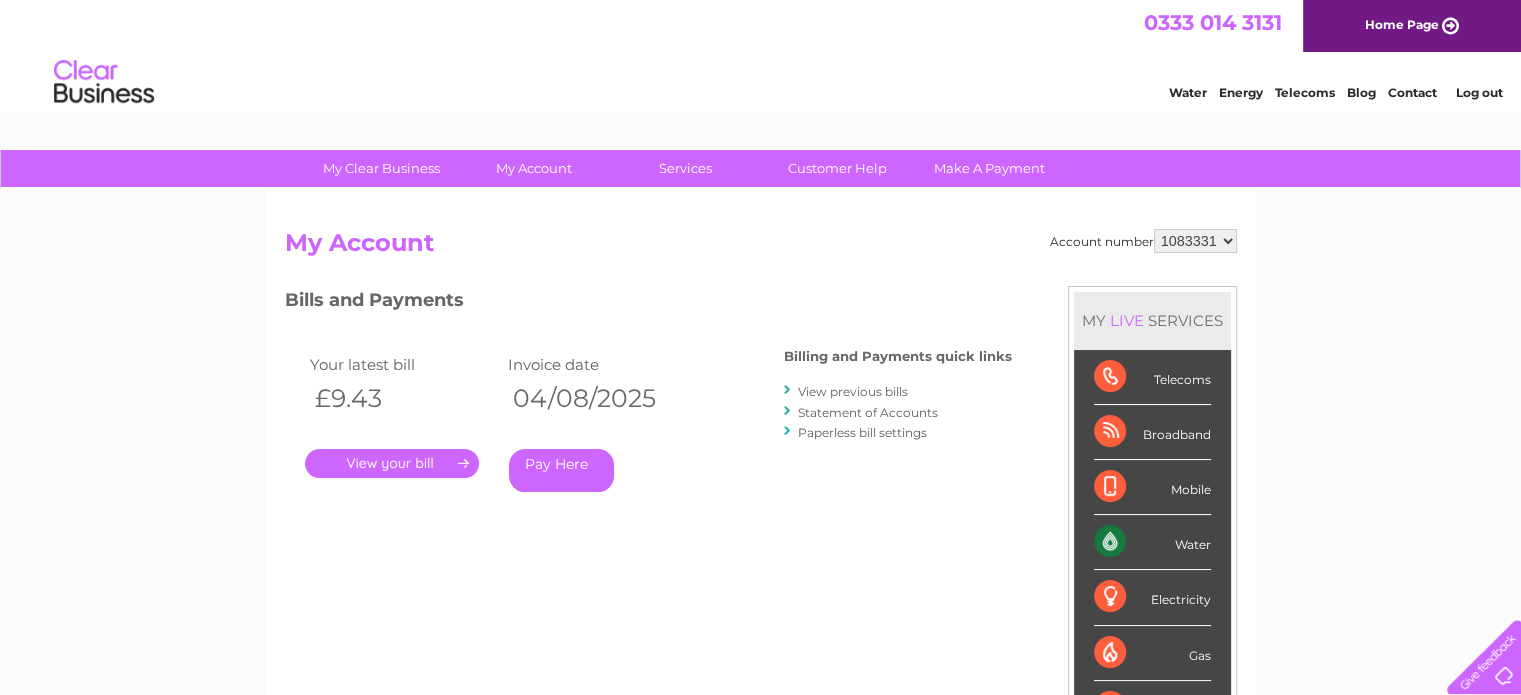 scroll, scrollTop: 0, scrollLeft: 0, axis: both 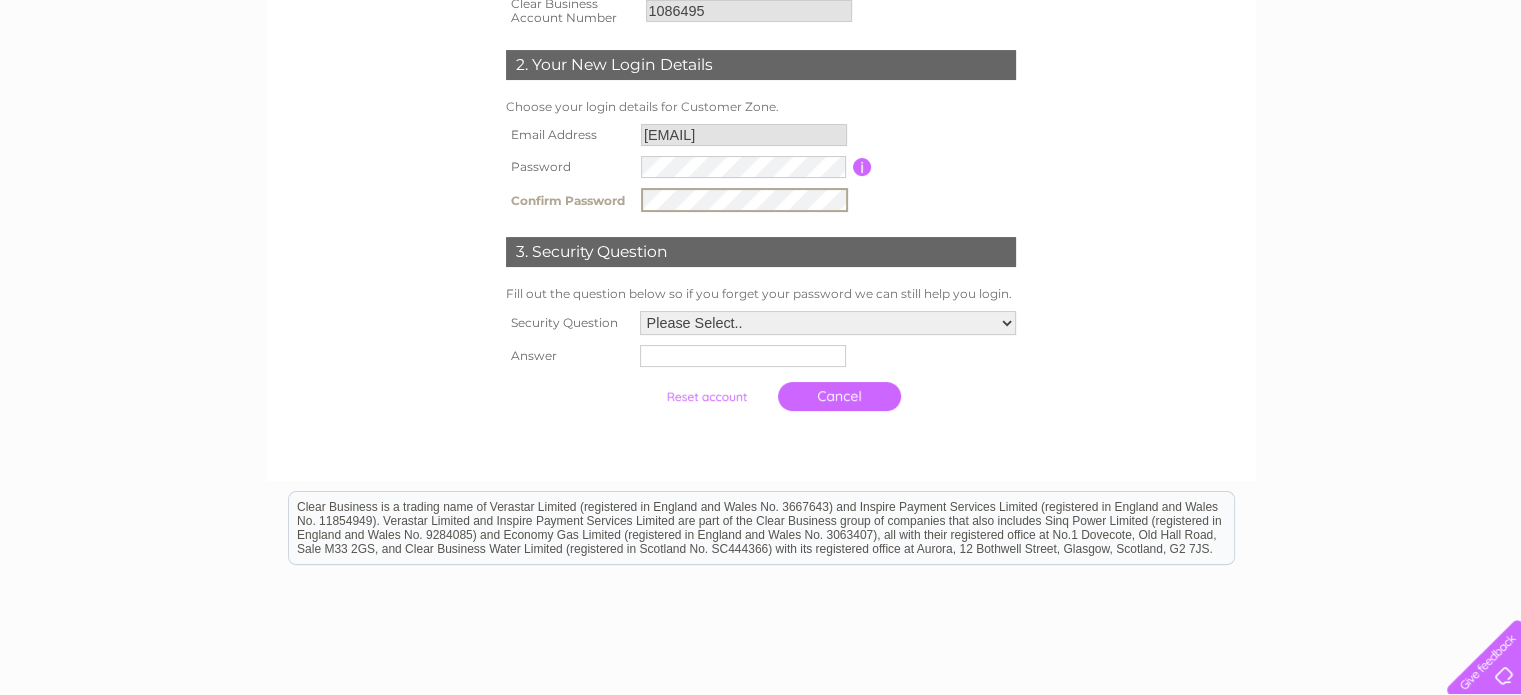 click on "Please Select..
In what town or city was your first job?
In what town or city did you meet your spouse/partner?
In what town or city did your mother and father meet?
What street did you live on as a child?
What was the name of your first pet?
Who was your childhood hero?" at bounding box center [828, 323] 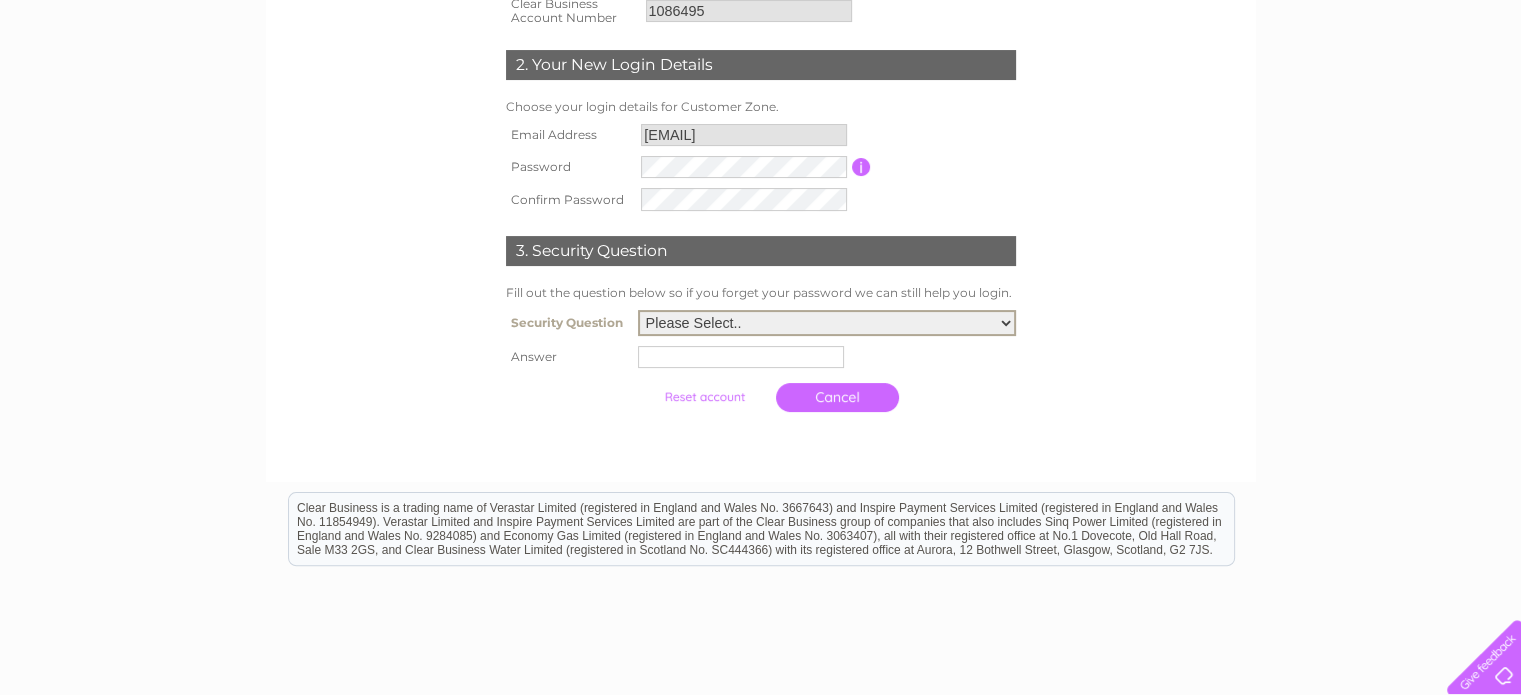 select on "5" 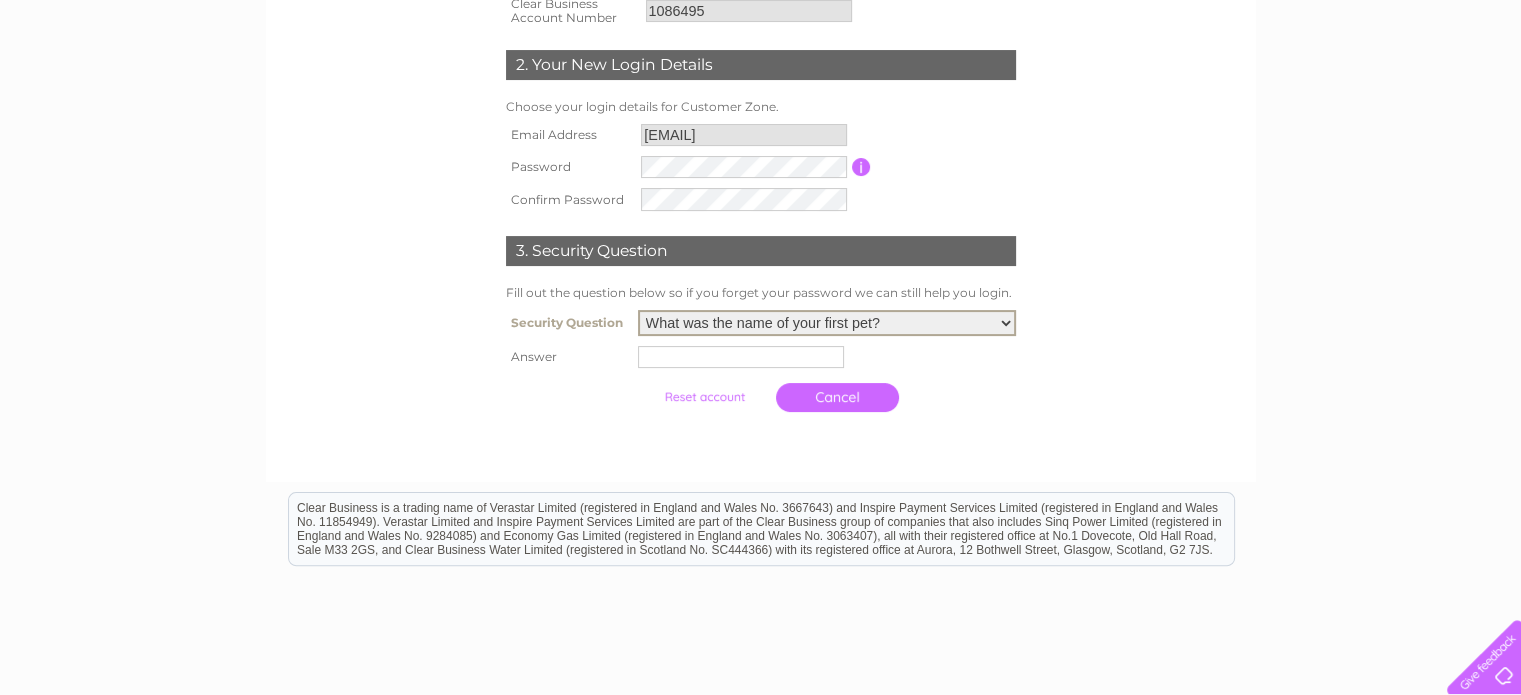 click on "Please Select..
In what town or city was your first job?
In what town or city did you meet your spouse/partner?
In what town or city did your mother and father meet?
What street did you live on as a child?
What was the name of your first pet?
Who was your childhood hero?" at bounding box center (827, 323) 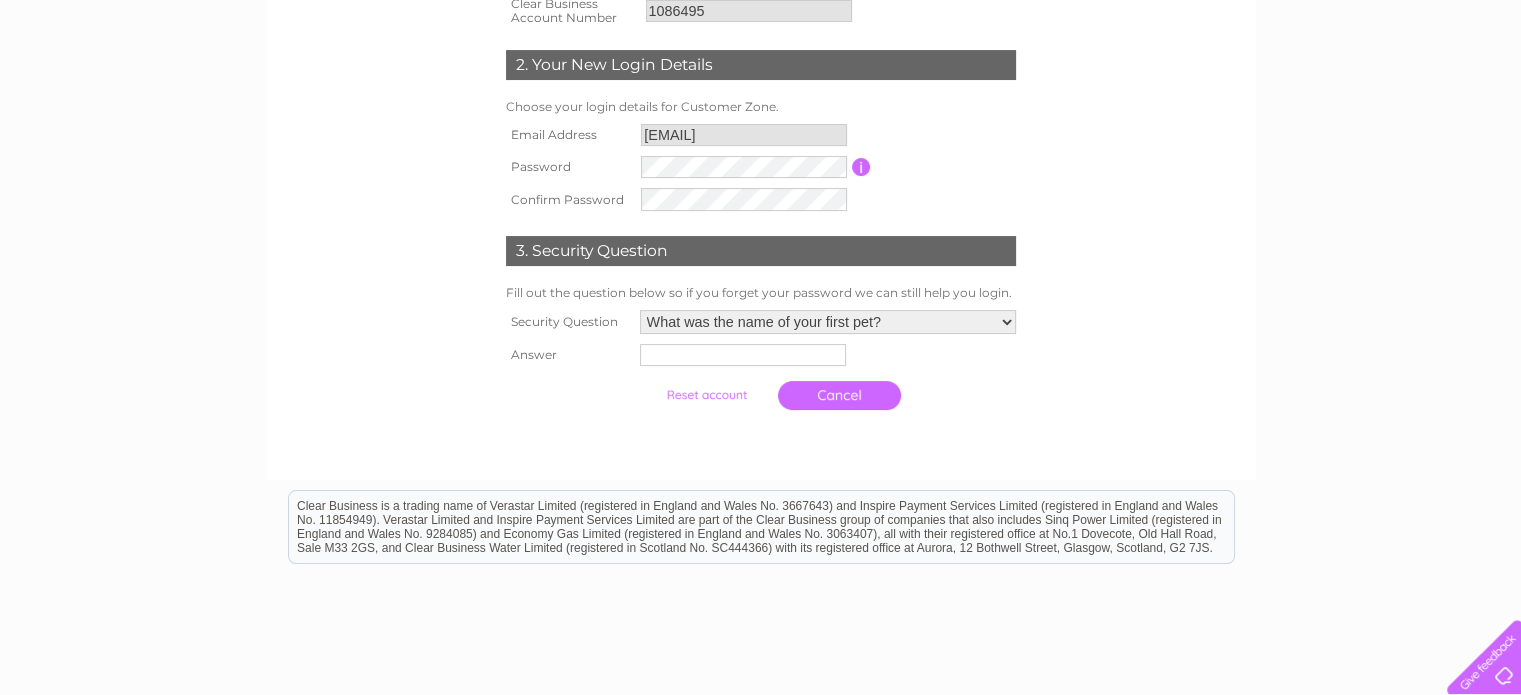click at bounding box center (743, 355) 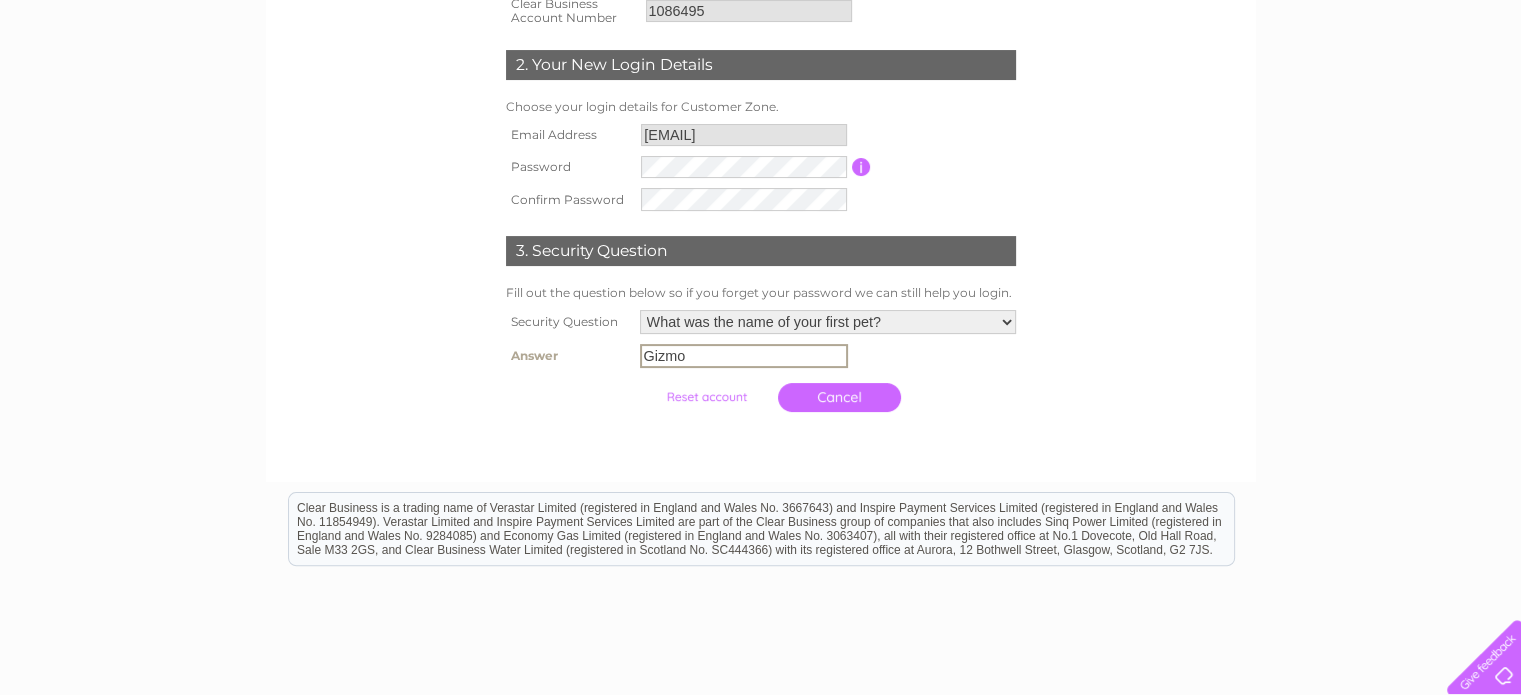 type on "Gizmo" 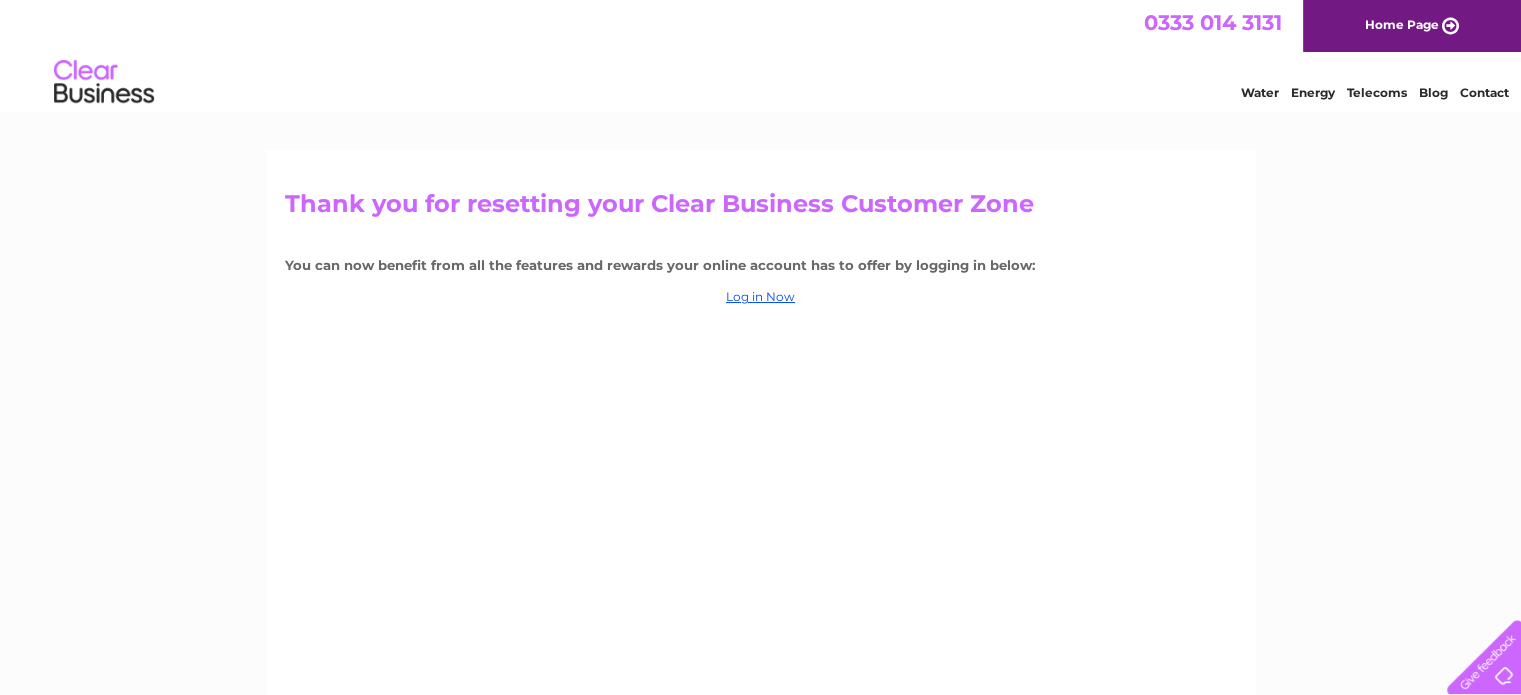 scroll, scrollTop: 0, scrollLeft: 0, axis: both 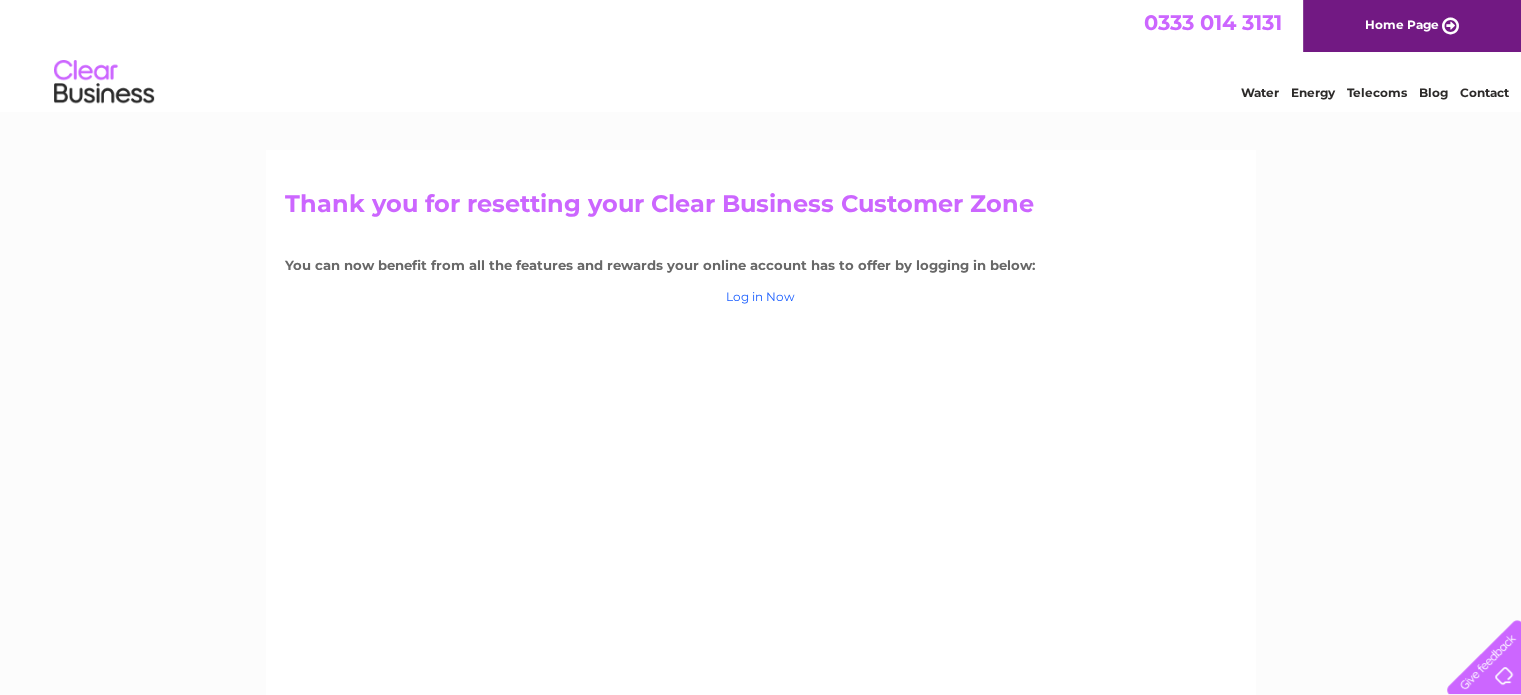click on "Log in Now" at bounding box center (760, 296) 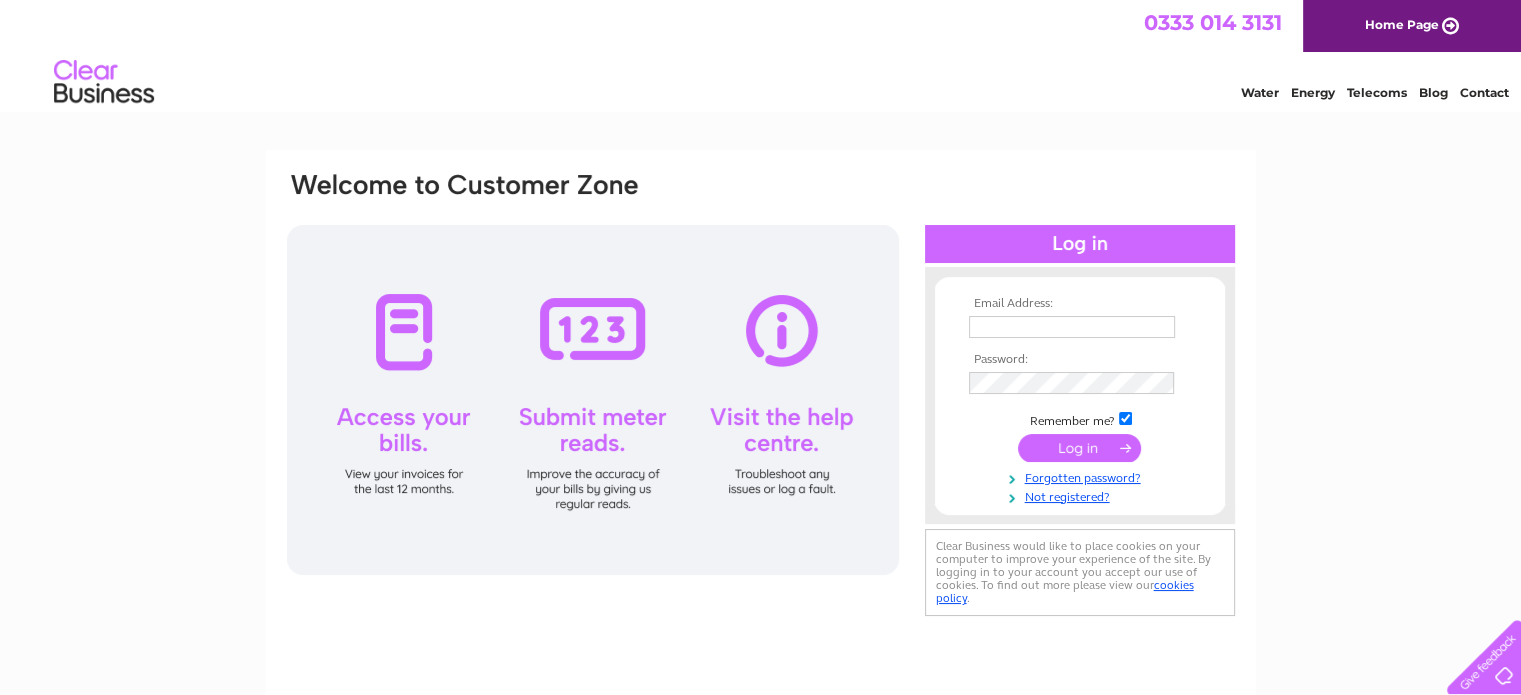 scroll, scrollTop: 0, scrollLeft: 0, axis: both 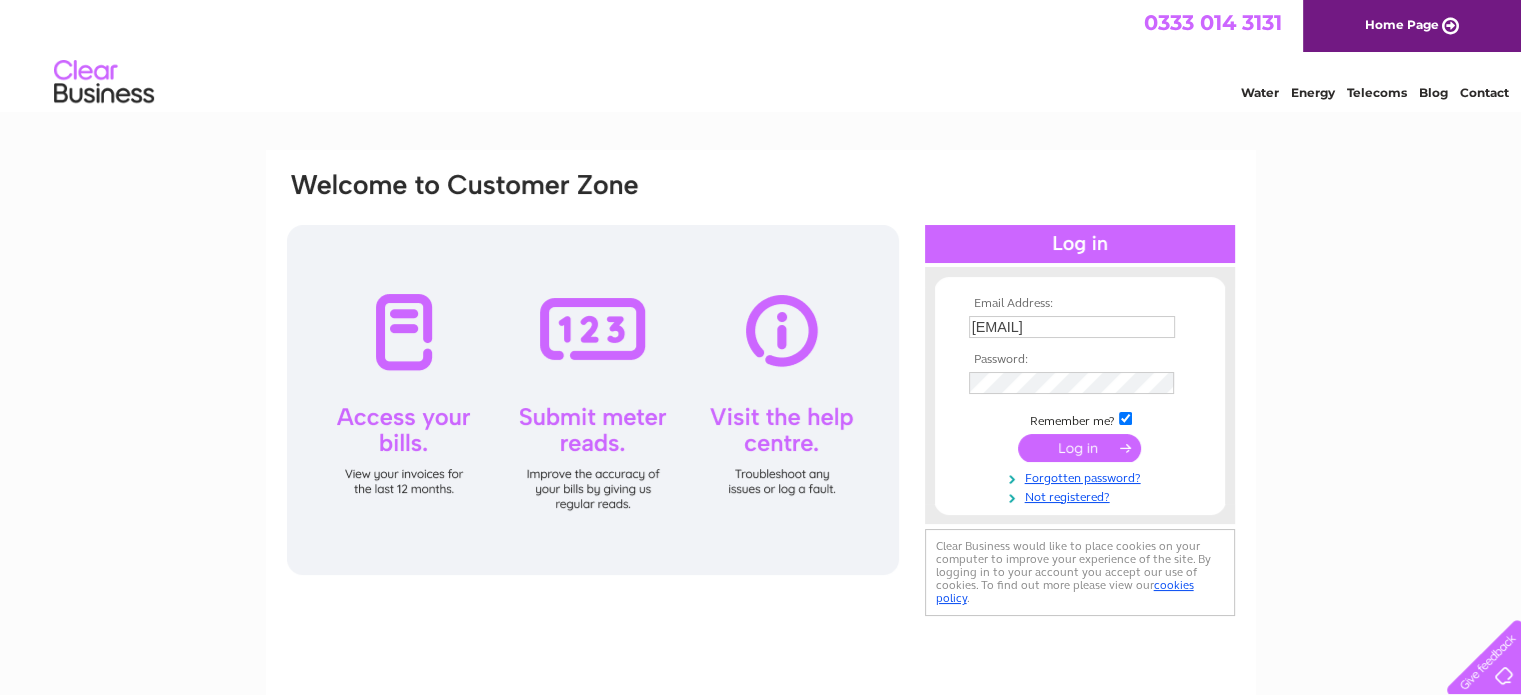 click at bounding box center [1079, 448] 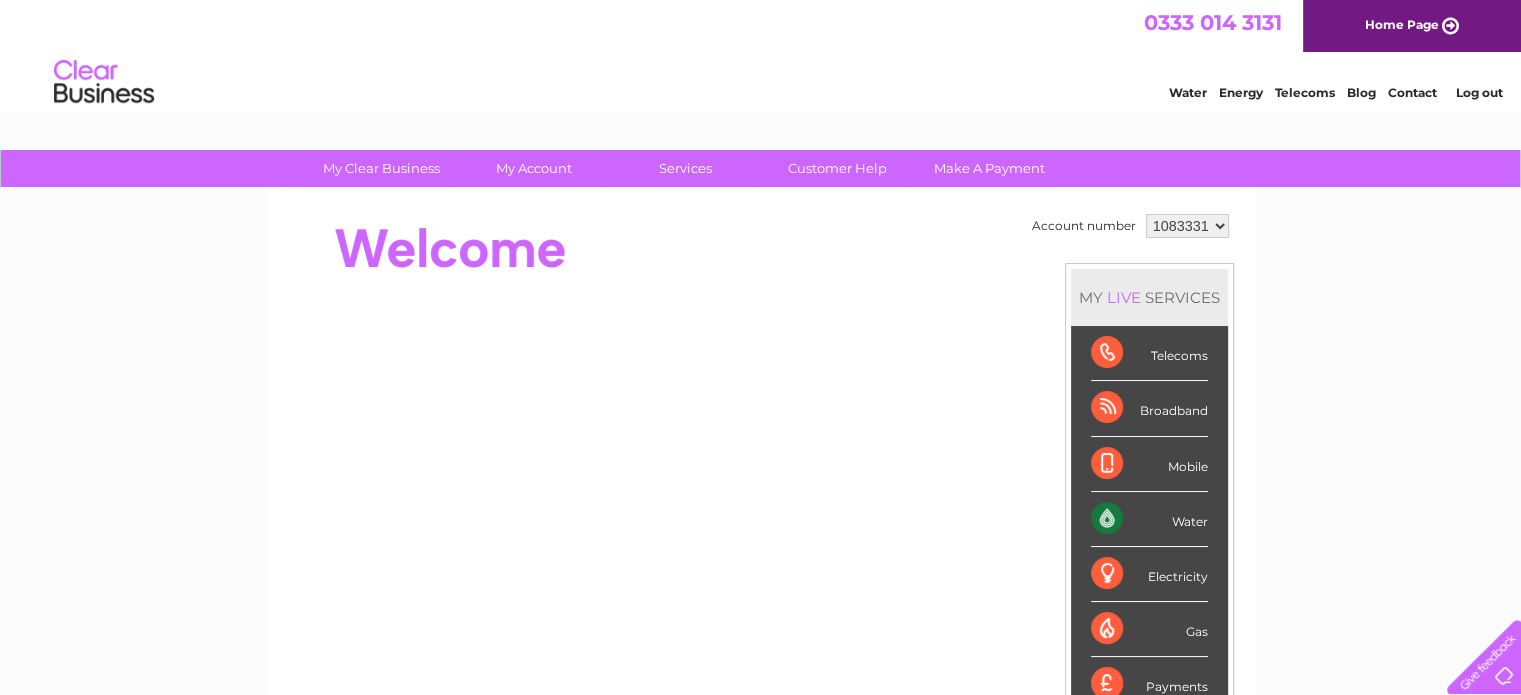scroll, scrollTop: 0, scrollLeft: 0, axis: both 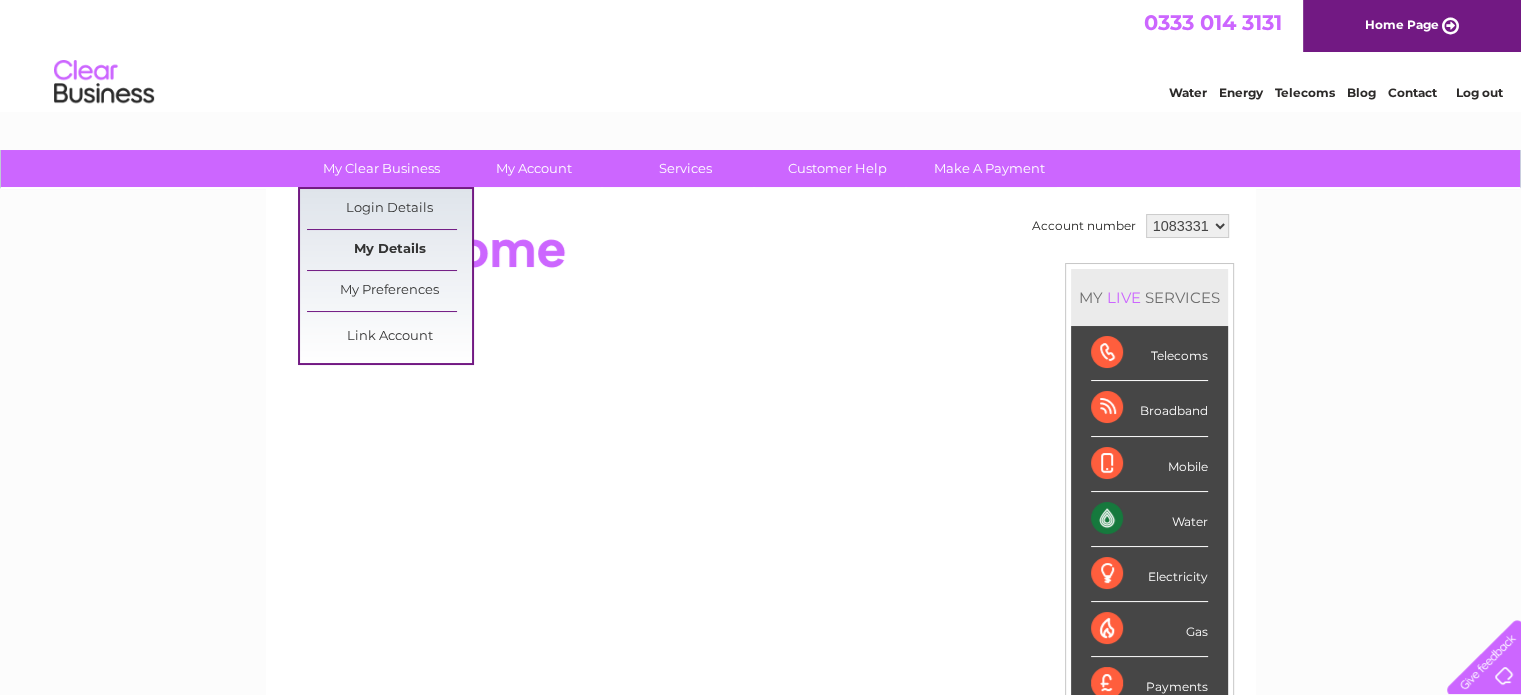 click on "My Details" at bounding box center [389, 250] 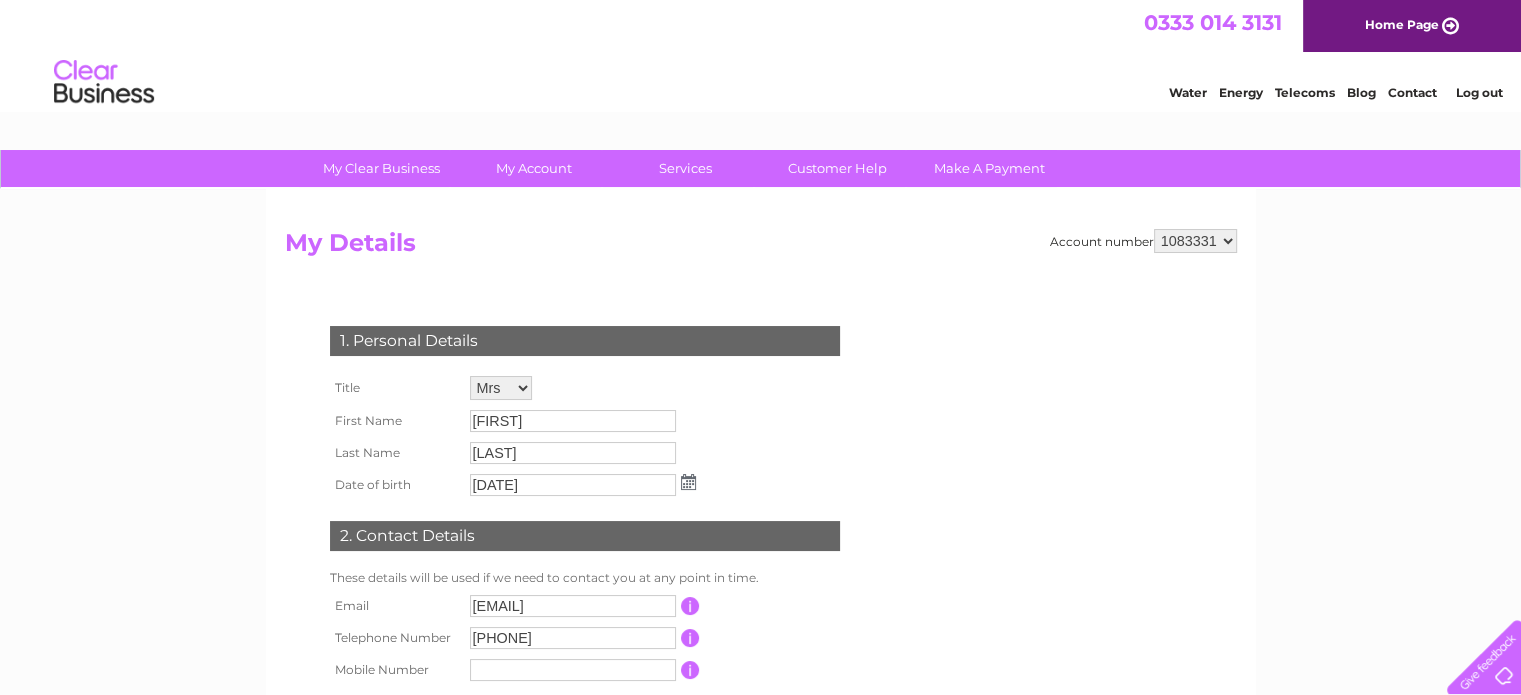 scroll, scrollTop: 0, scrollLeft: 0, axis: both 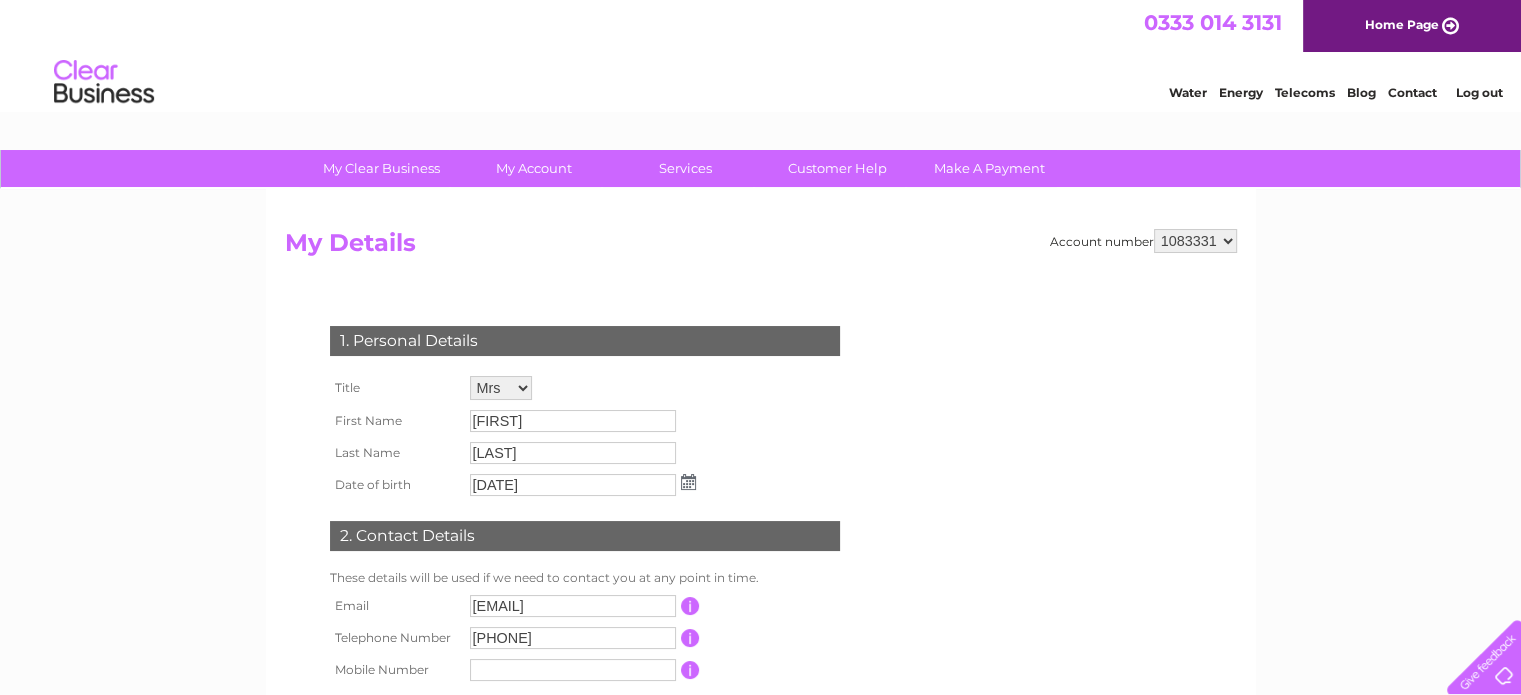 click on "1083331" at bounding box center (1195, 241) 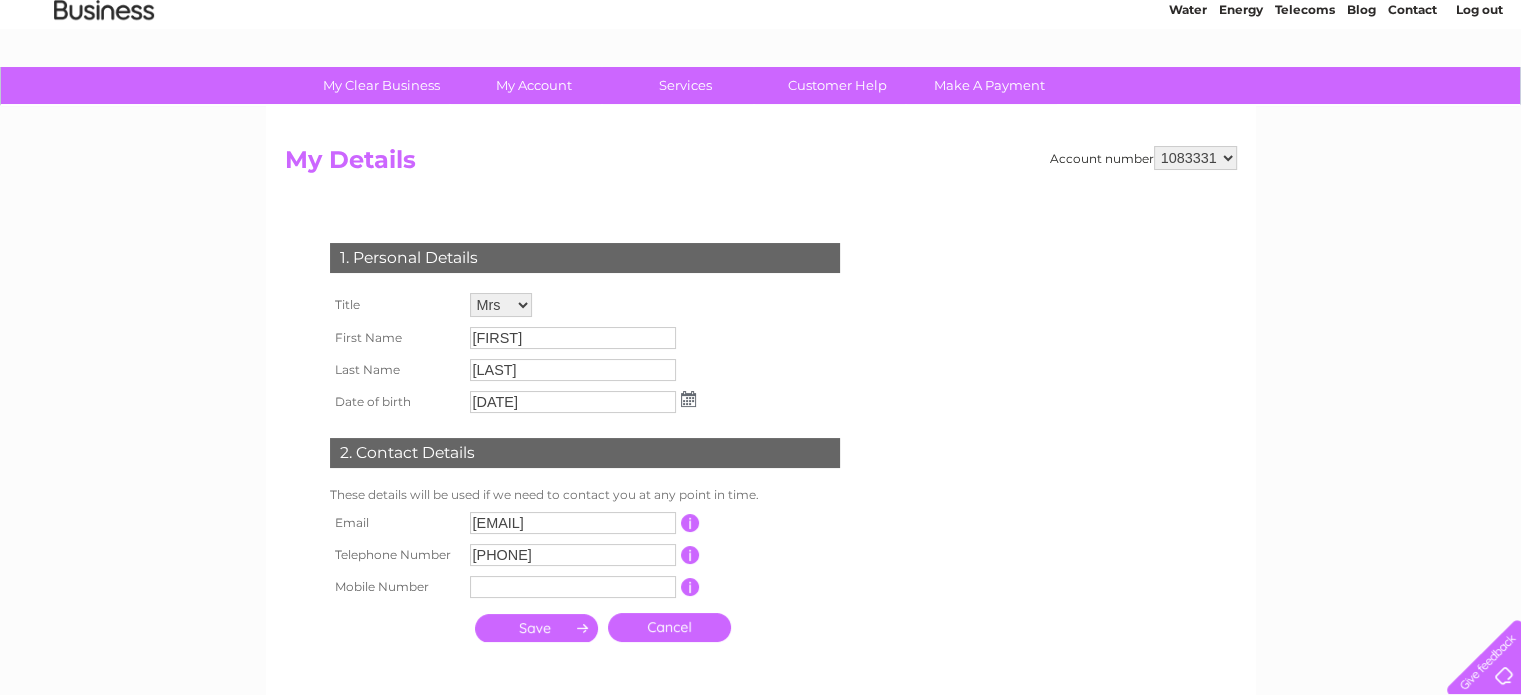 scroll, scrollTop: 1, scrollLeft: 0, axis: vertical 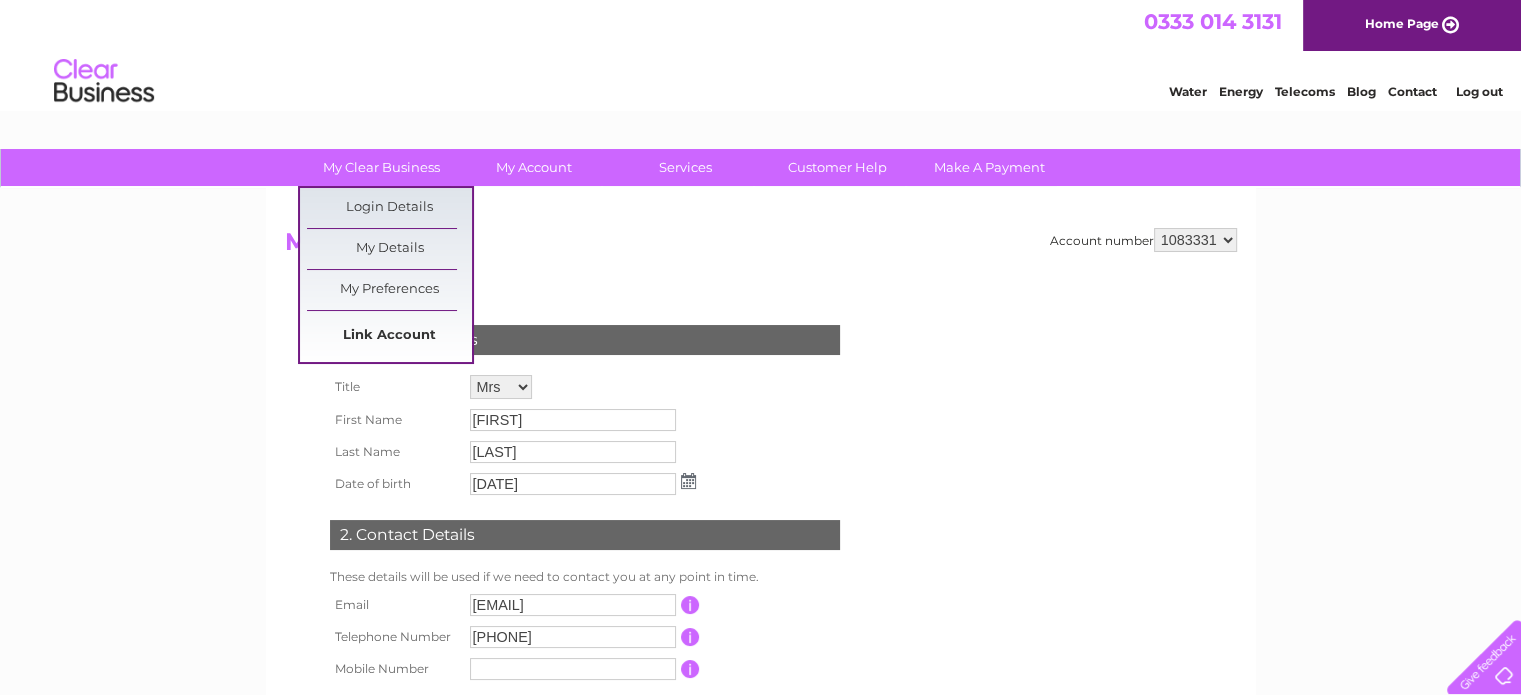 click on "Link Account" at bounding box center (389, 336) 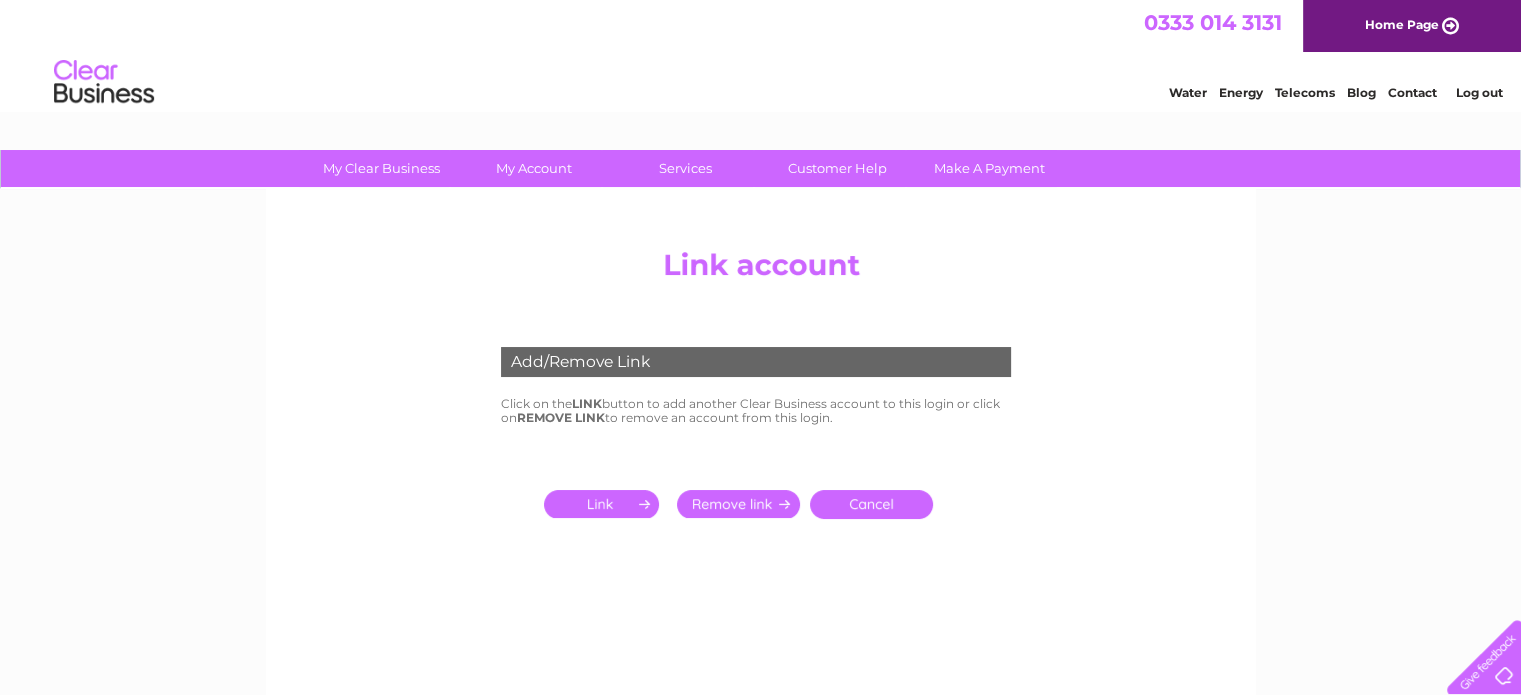 scroll, scrollTop: 0, scrollLeft: 0, axis: both 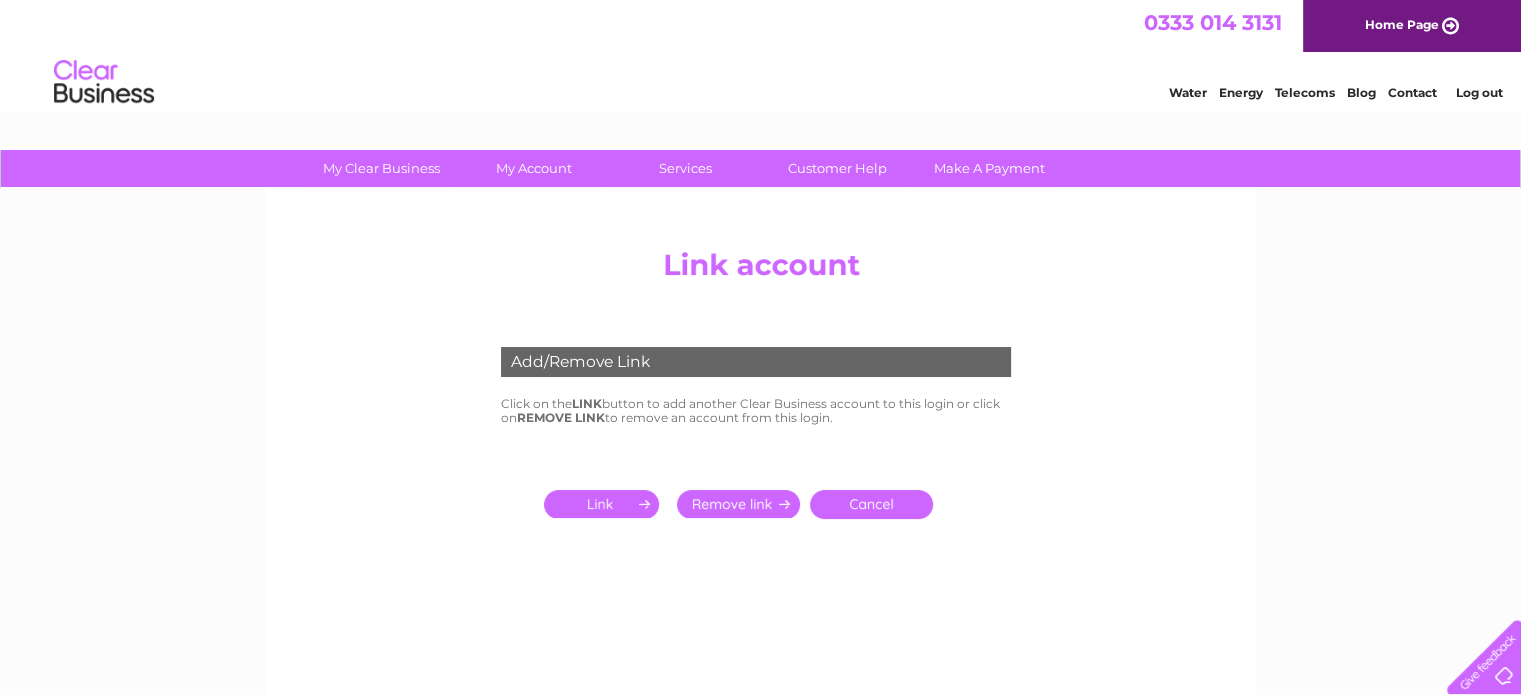 click at bounding box center [605, 504] 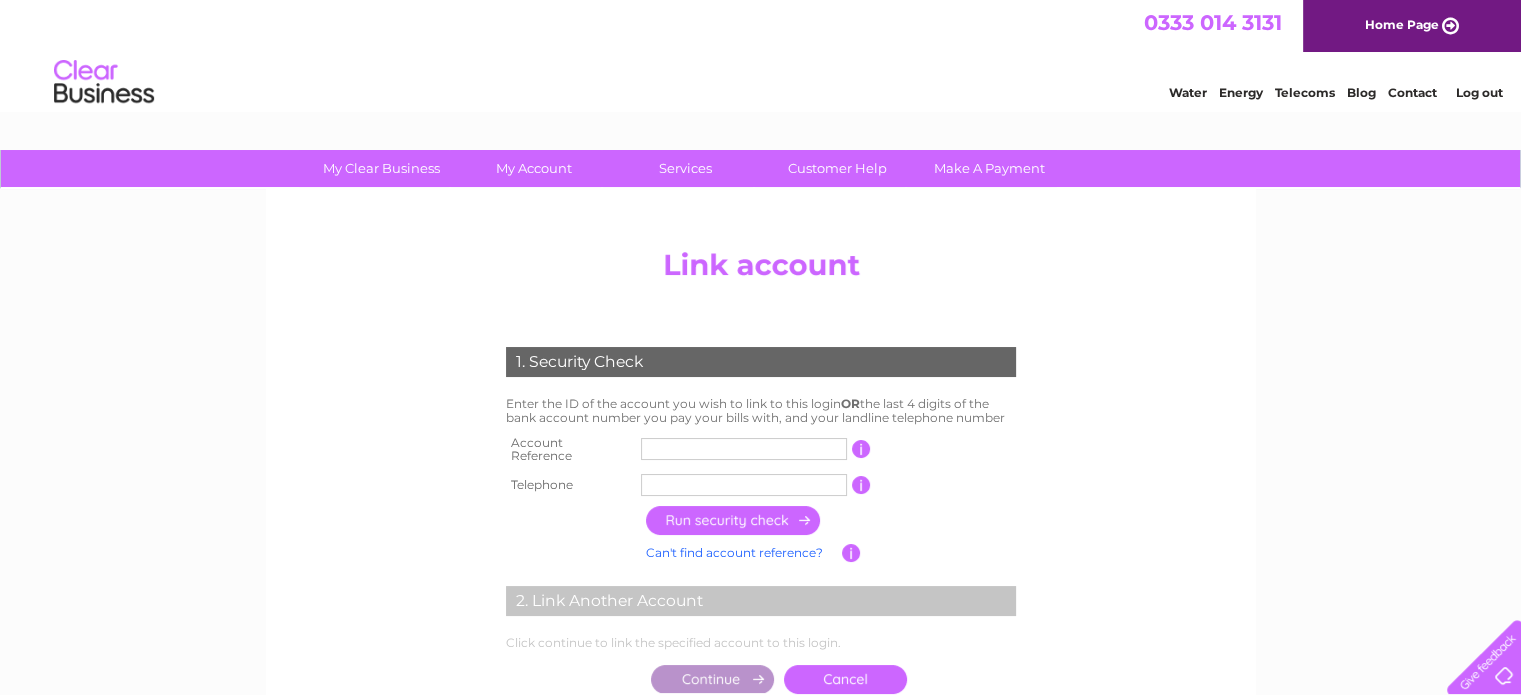 click at bounding box center [744, 449] 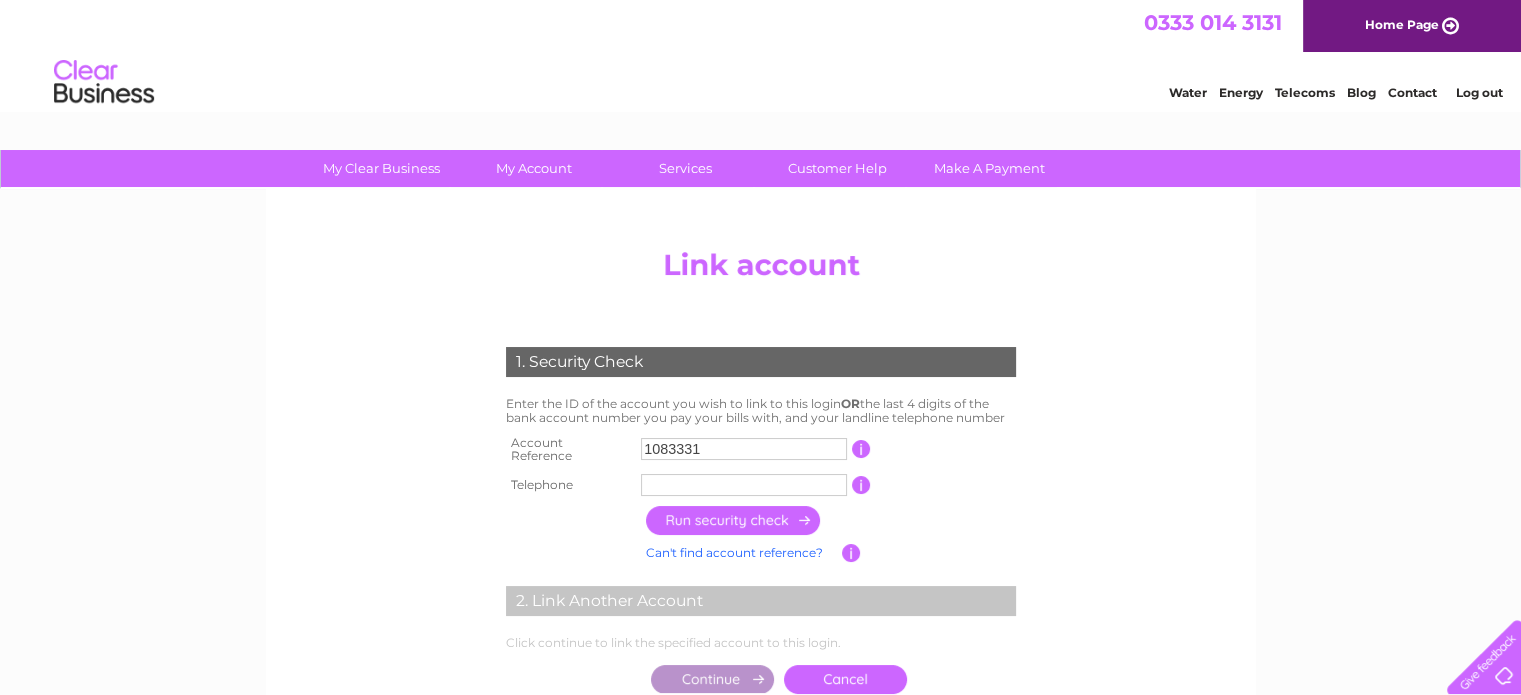 type on "1083331" 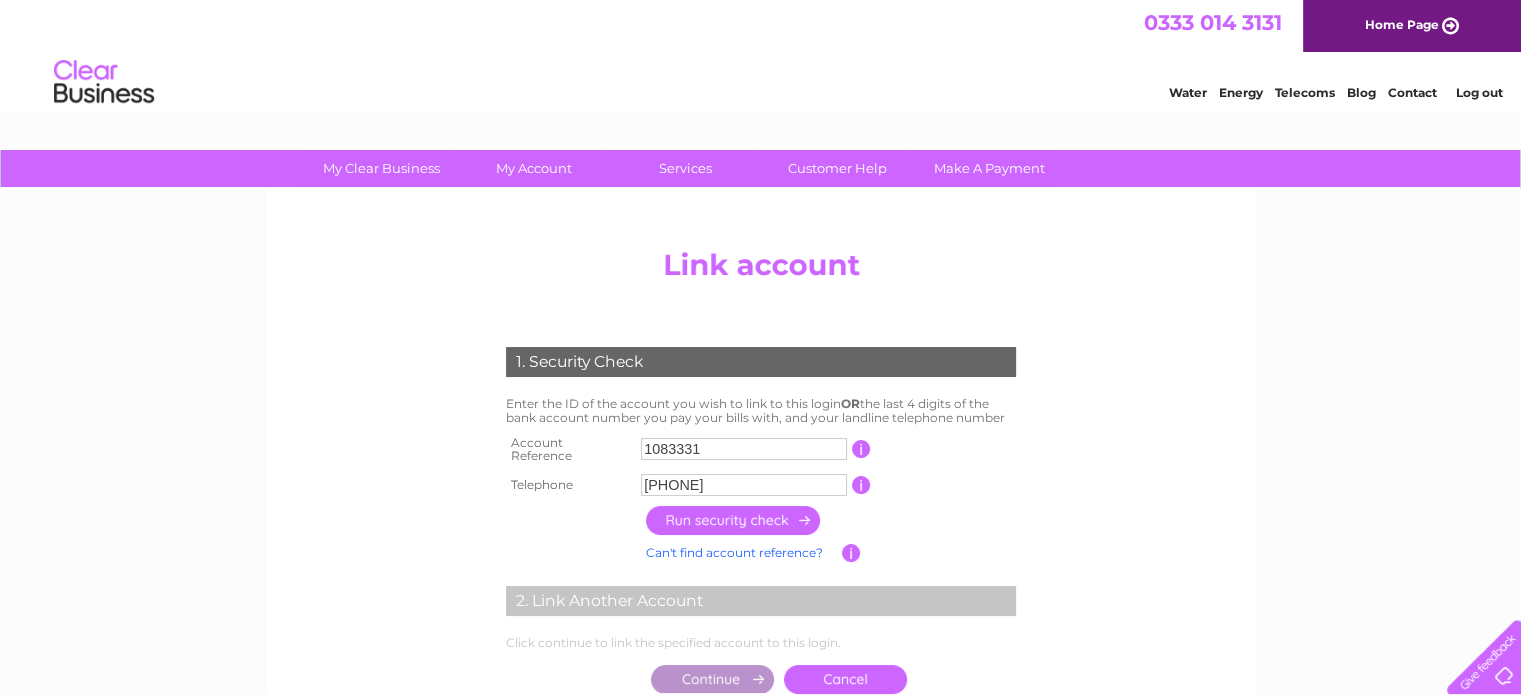 click at bounding box center [734, 520] 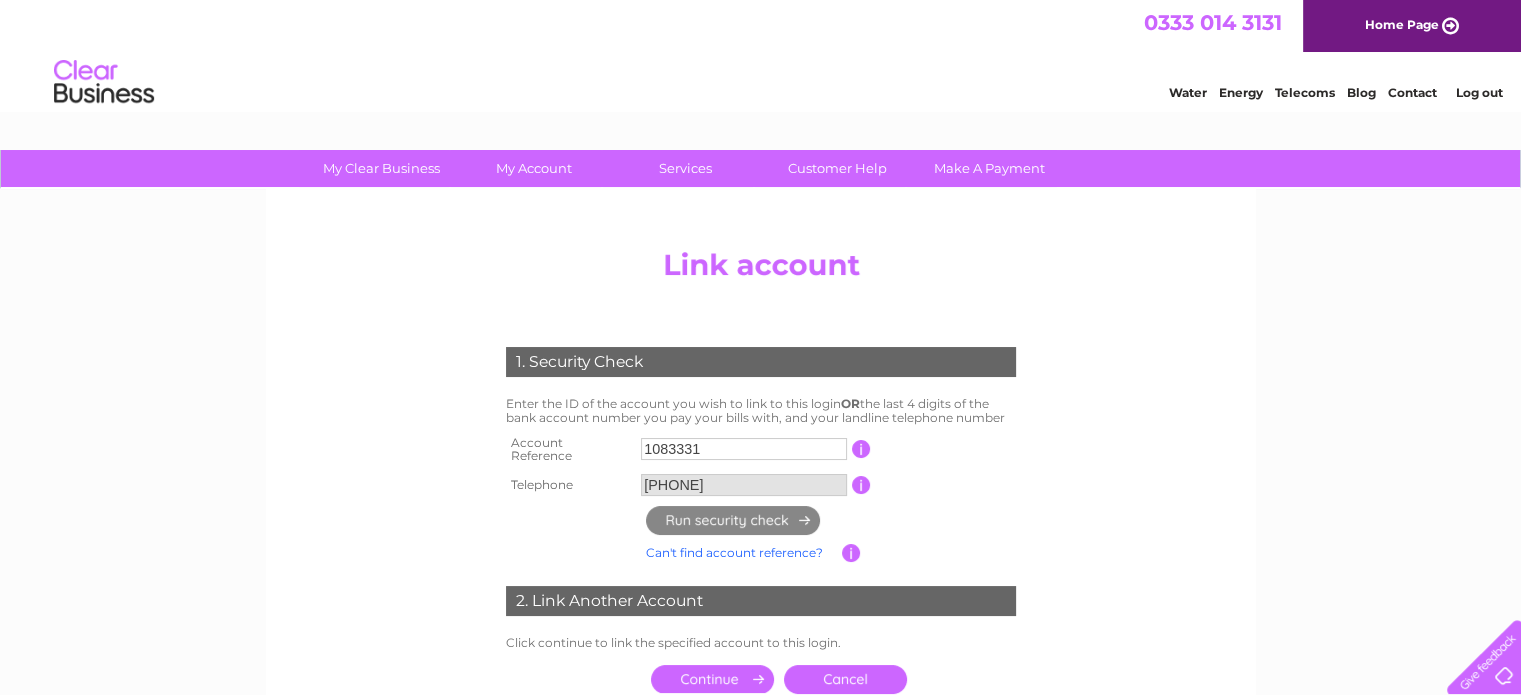 click at bounding box center (712, 679) 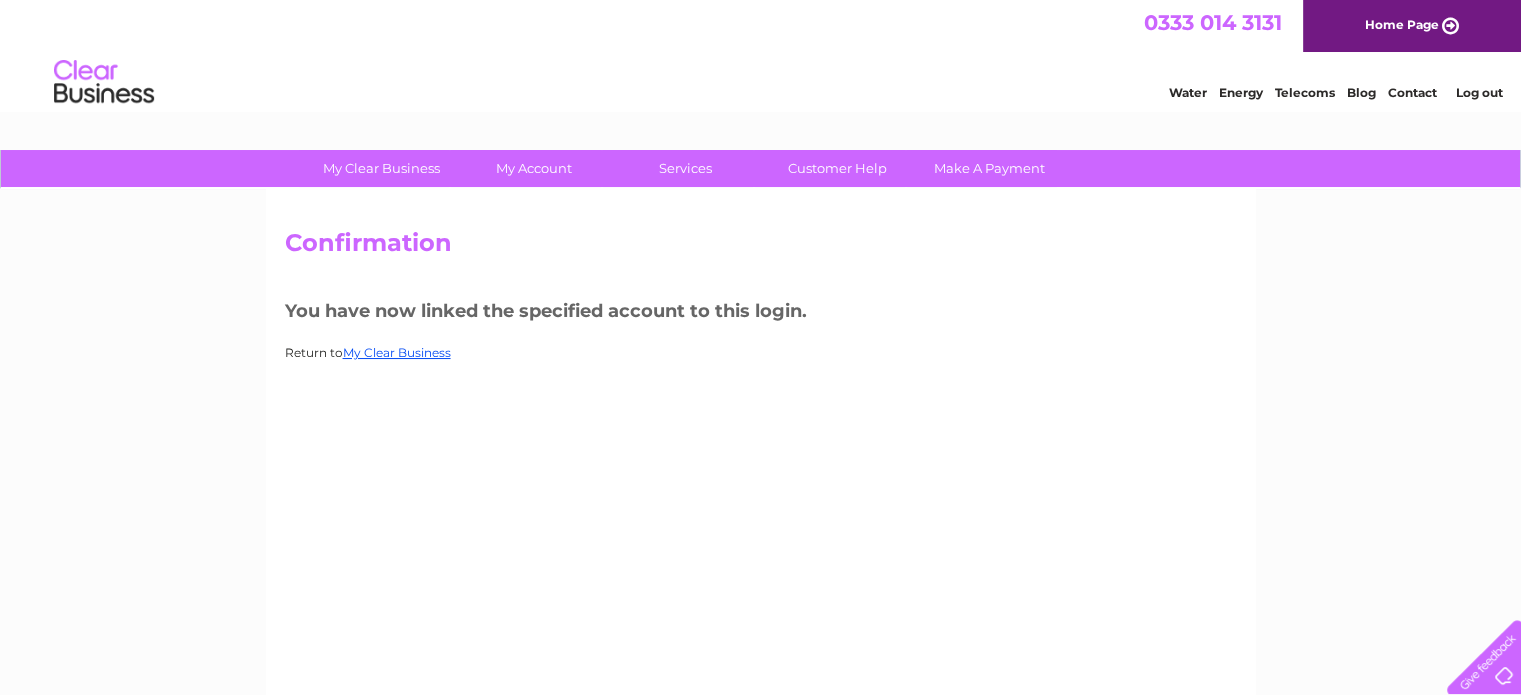 scroll, scrollTop: 0, scrollLeft: 0, axis: both 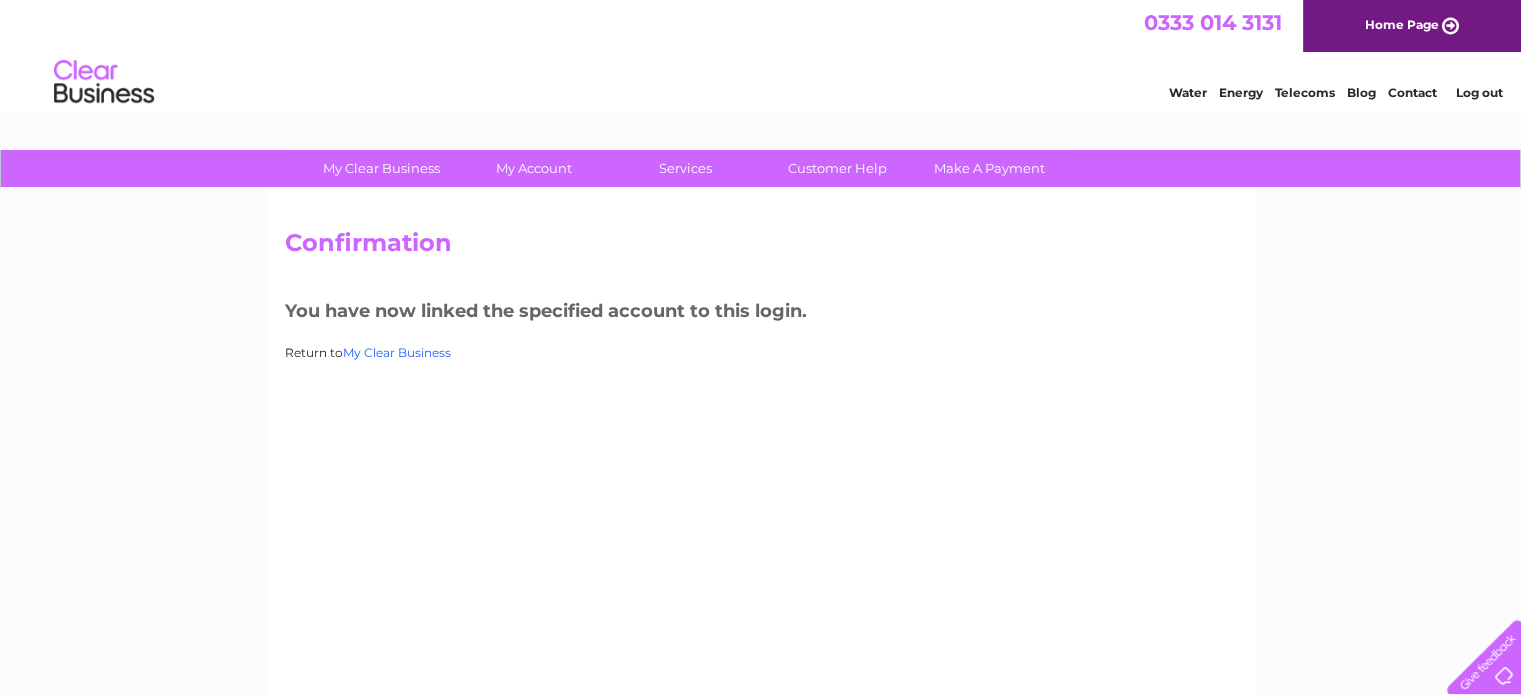 click on "My Clear Business" at bounding box center (397, 352) 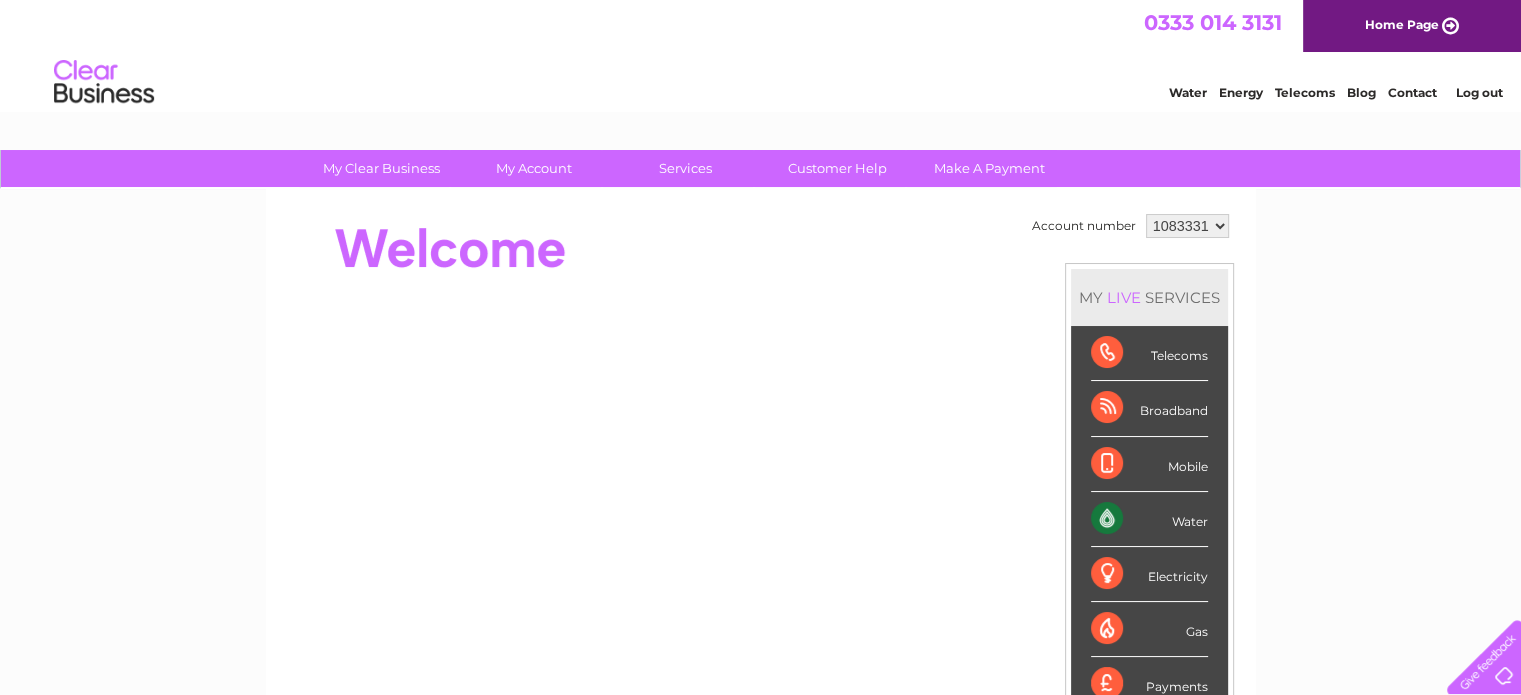 scroll, scrollTop: 0, scrollLeft: 0, axis: both 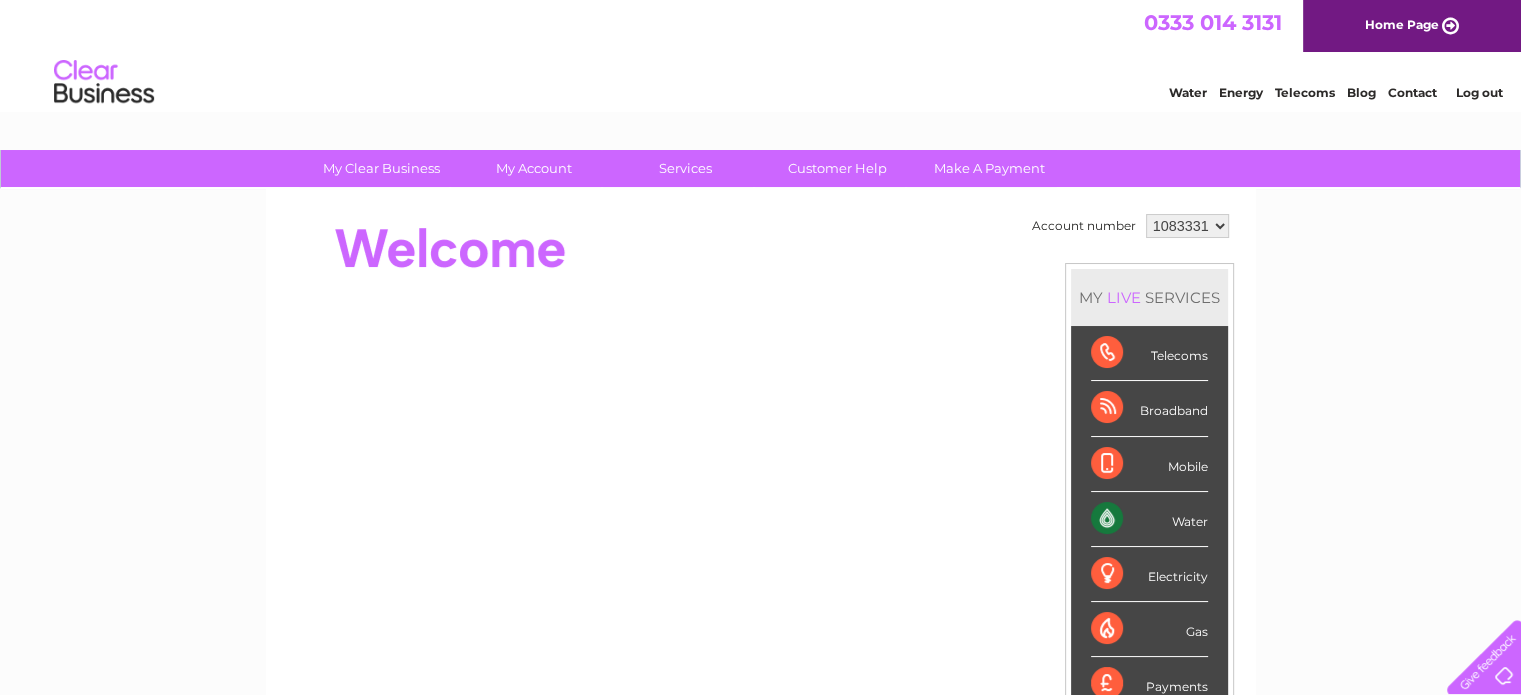 click on "1083331" at bounding box center (1187, 226) 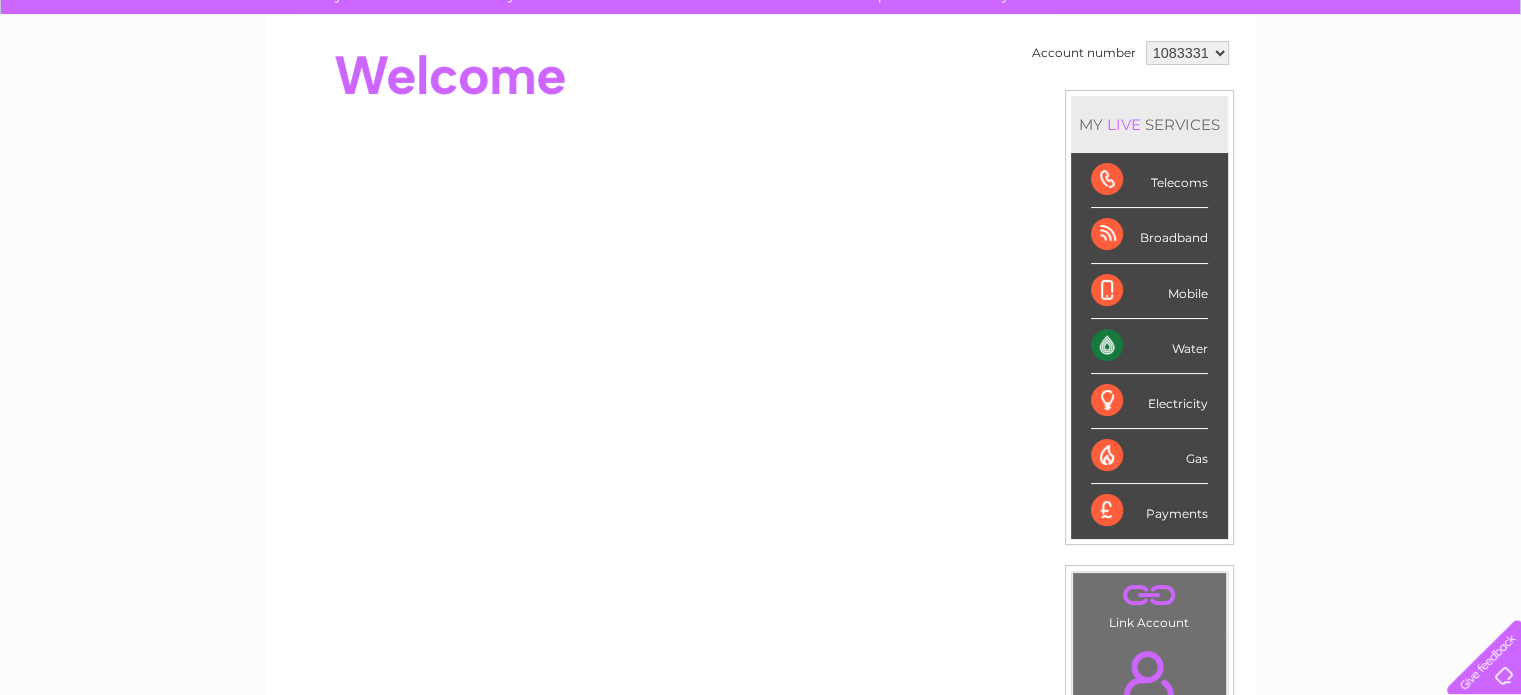 scroll, scrollTop: 0, scrollLeft: 0, axis: both 